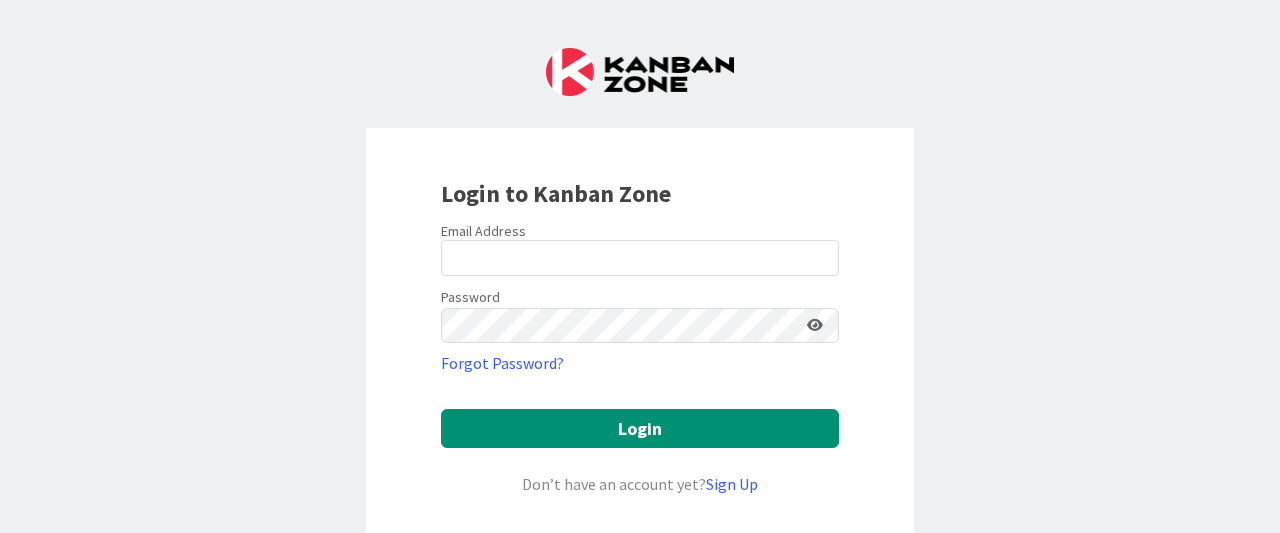 scroll, scrollTop: 0, scrollLeft: 0, axis: both 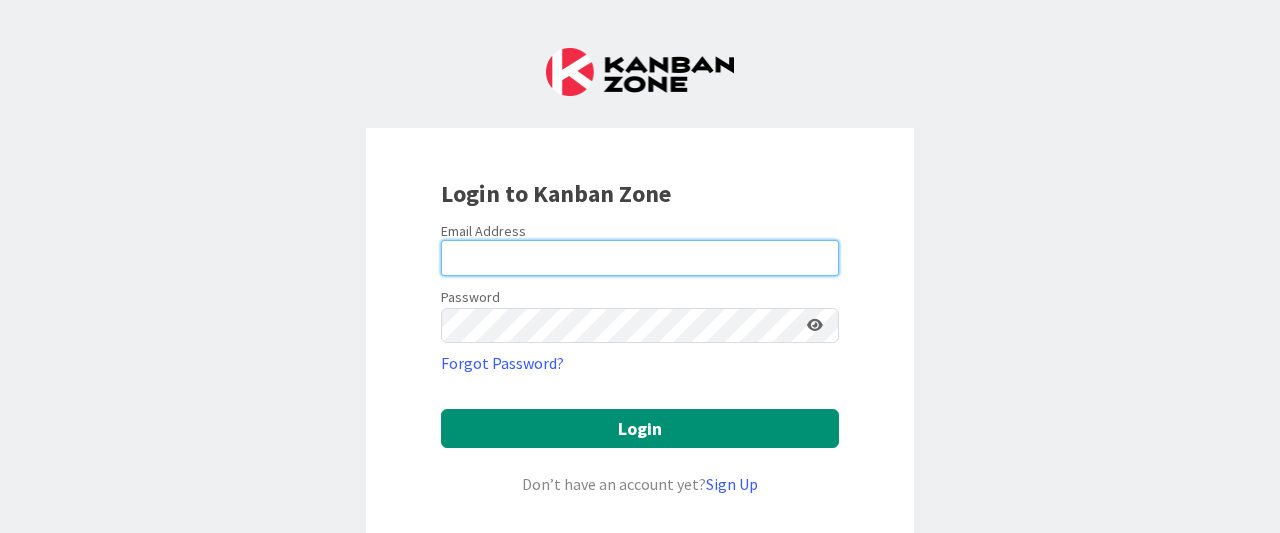 type on "kadams@[EMAIL]" 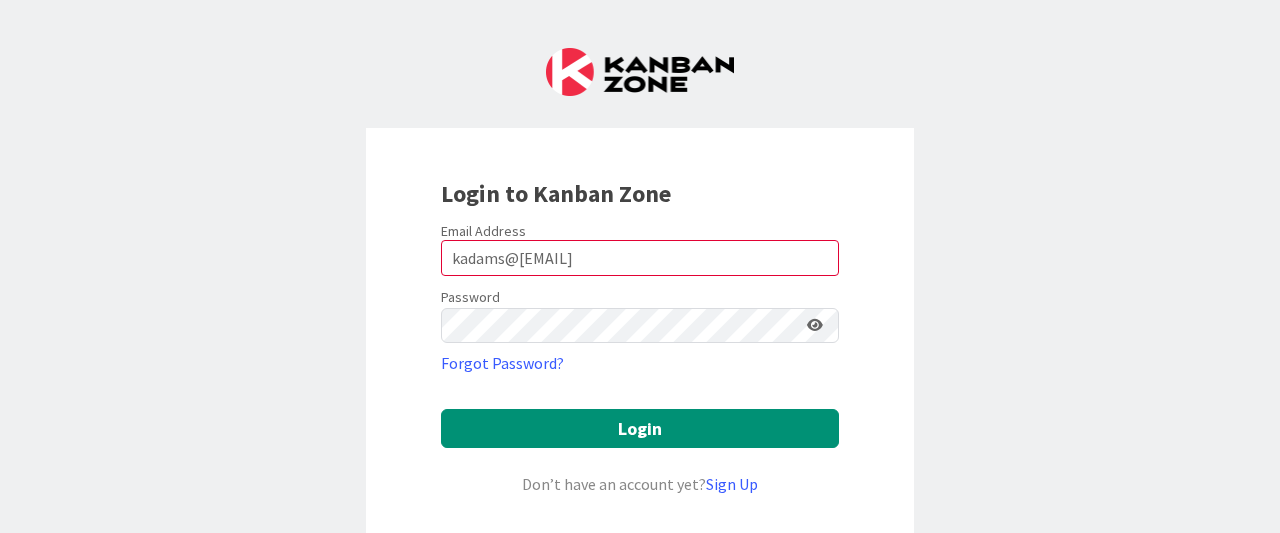 click on "Email Address kadams@[EMAIL] Password Forgot Password? Login Don’t have an account yet?  Sign Up or login with email Login with SSO" at bounding box center (640, 455) 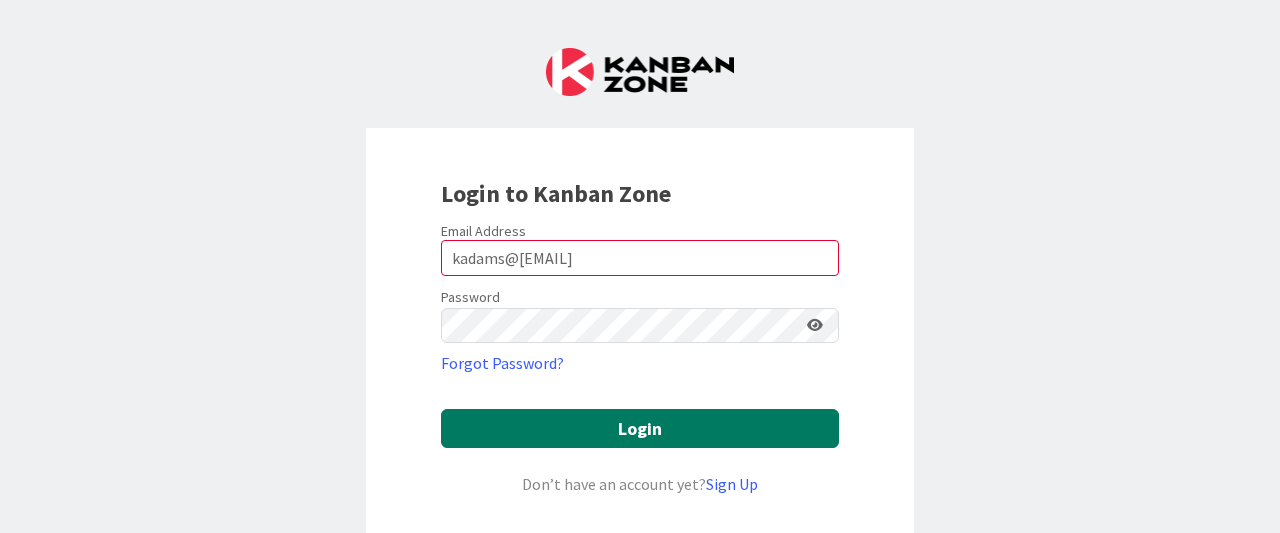 click on "Login" at bounding box center [640, 428] 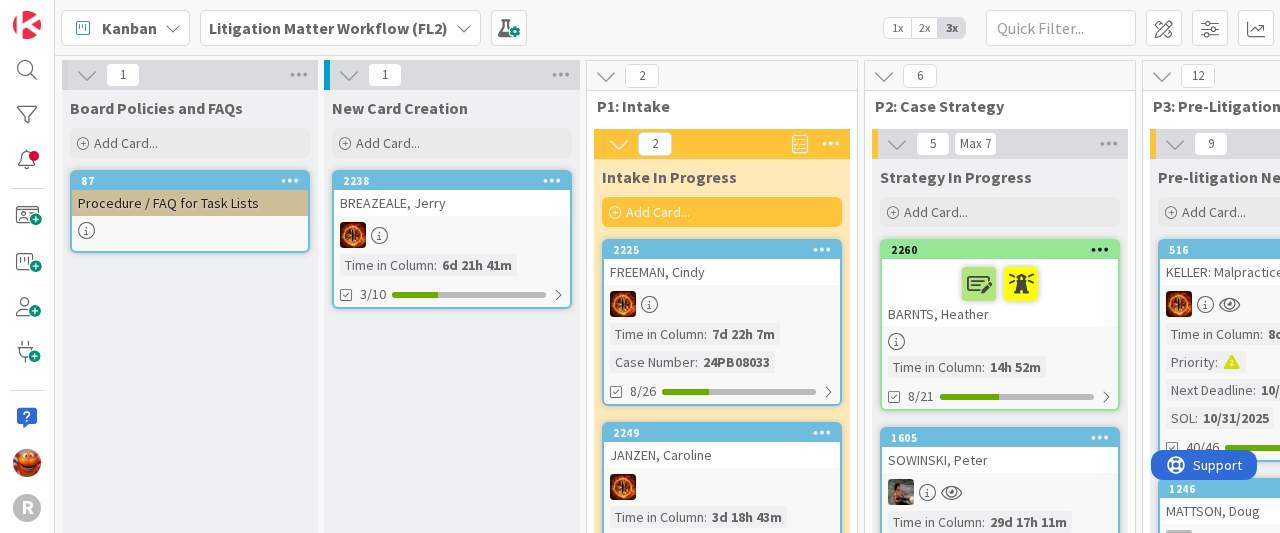 scroll, scrollTop: 0, scrollLeft: 0, axis: both 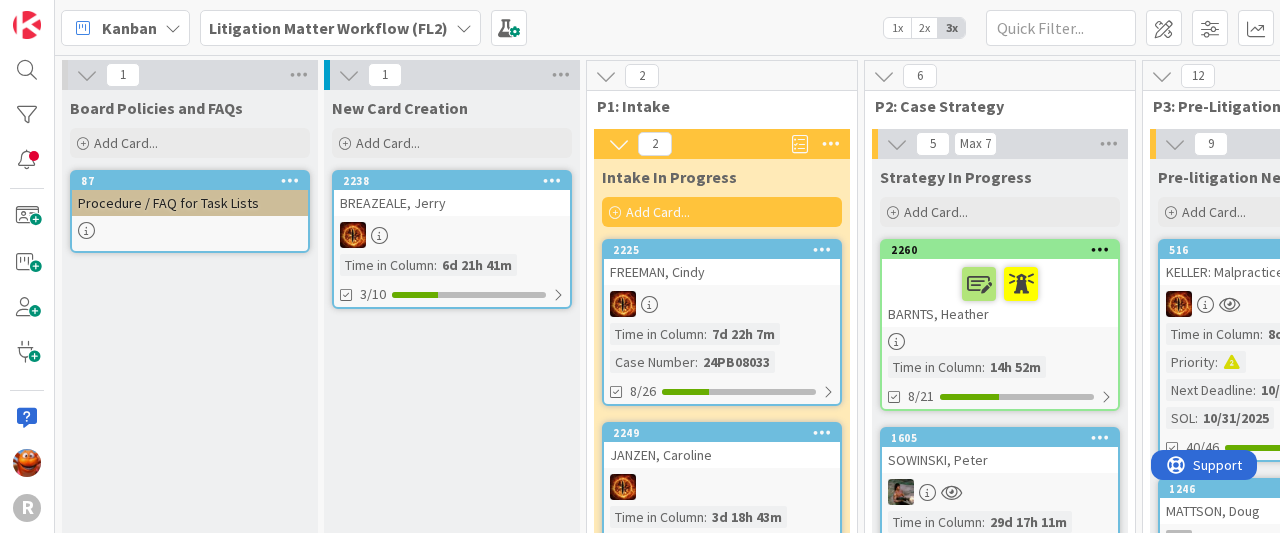 click on "Kanban" at bounding box center [129, 28] 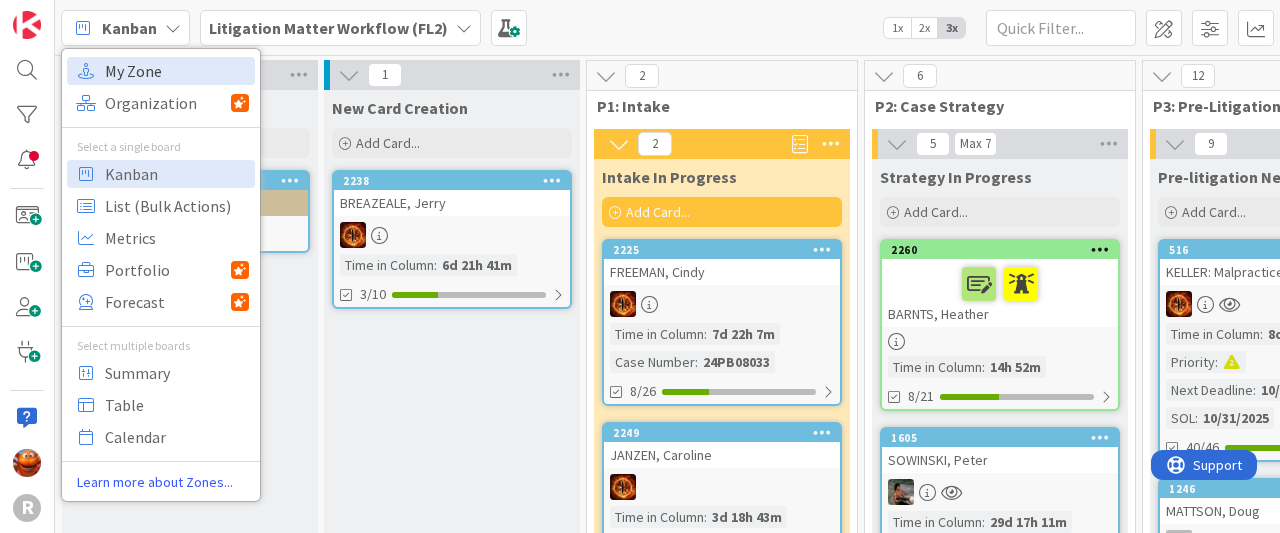click on "My Zone" at bounding box center (177, 71) 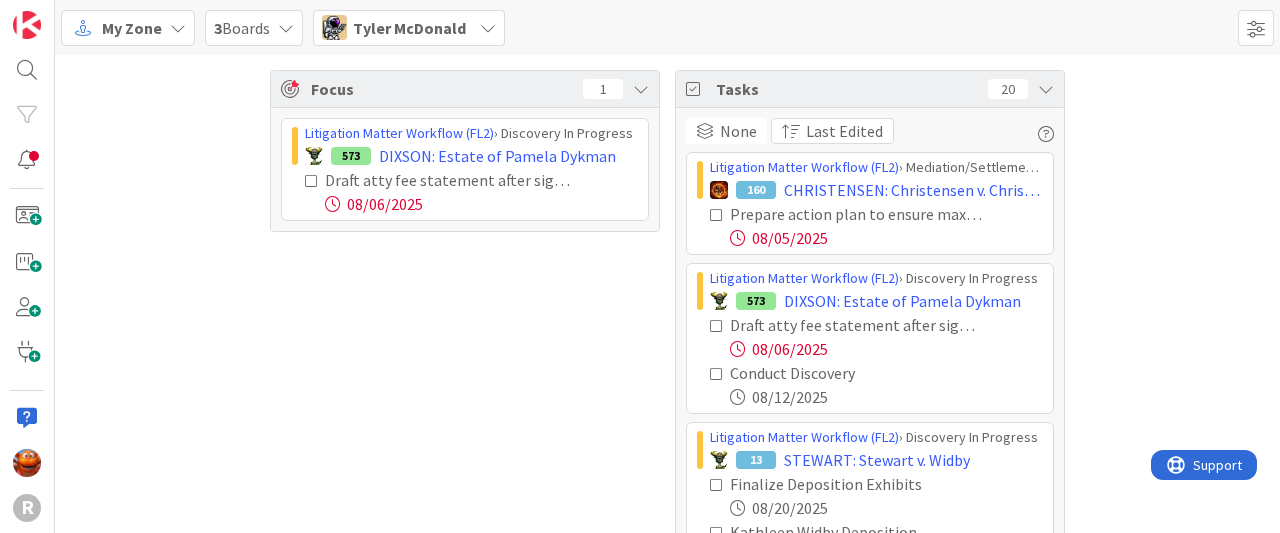 scroll, scrollTop: 0, scrollLeft: 0, axis: both 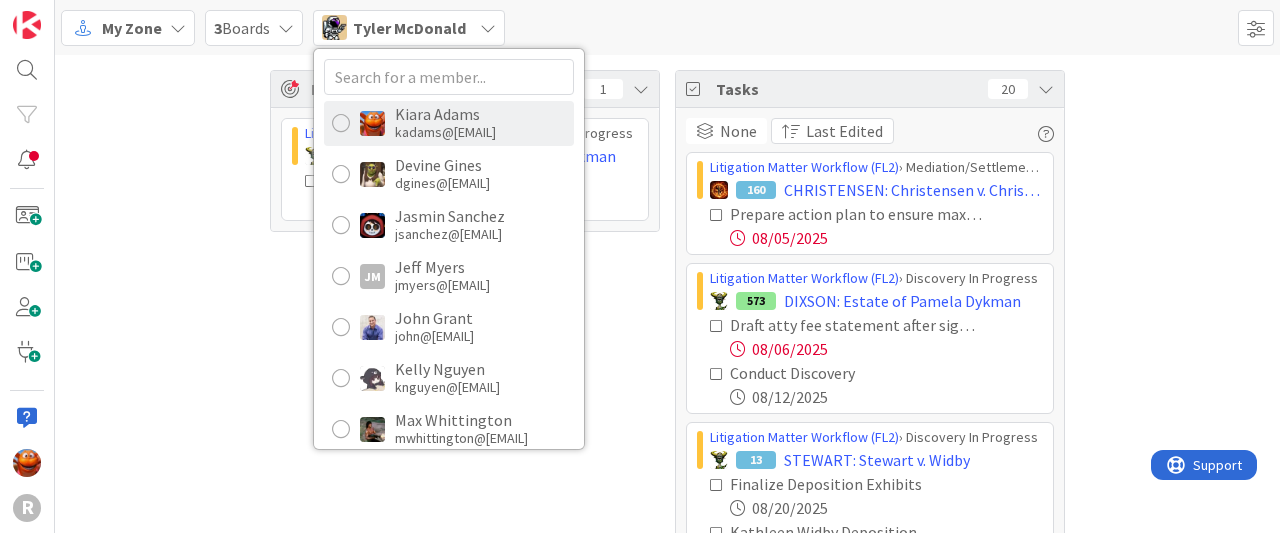 click on "kadams@[EMAIL]" at bounding box center (445, 132) 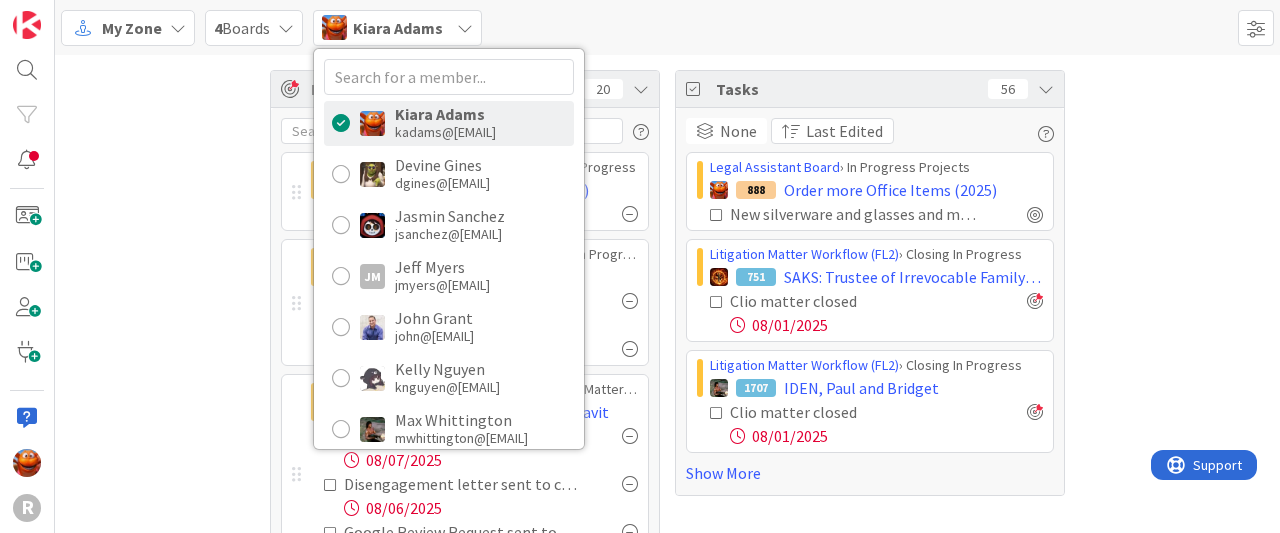 click on "Focus 20 Litigation Matter Workflow (FL2)  › Matter Closing in Progress 94 Arin Atiyeh (Periodic Advice) Located original client documents if necessary & coordinated delivery with client Litigation Matter Workflow (FL2)  › Strategy In Progress 2260 BARNTS, Heather Initial request for documentation sent to client + Client Dropbox folder created and shared to client 08/07/2025 Client Documentation Request Returned by Client + curated to Original Client Docs folder Probate + Conservatorship Workflow (FL2)  › Matter Closing in Progress 586 BISHOP: Small Estate Affidavit Disengagement letter drafted and sent for review 08/07/2025 Disengagement letter sent to client & PDF saved in client file 08/06/2025 Google Review Request sent to client [if applicable] 08/22/2025 Show More Tasks 56 None Last Edited Legal Assistant Board  › In Progress Projects 888 Order more Office Items (2025) New silverware and glasses and mugs Litigation Matter Workflow (FL2)  › Closing In Progress 751 Clio matter closed 08/01/2025 1707" at bounding box center [667, 343] 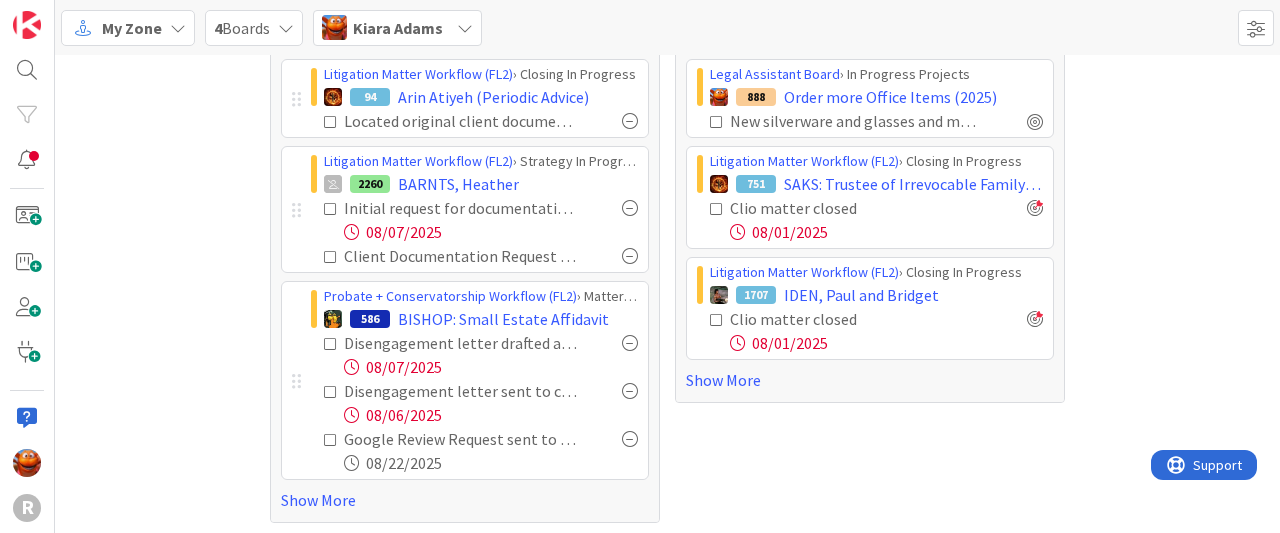 scroll, scrollTop: 94, scrollLeft: 0, axis: vertical 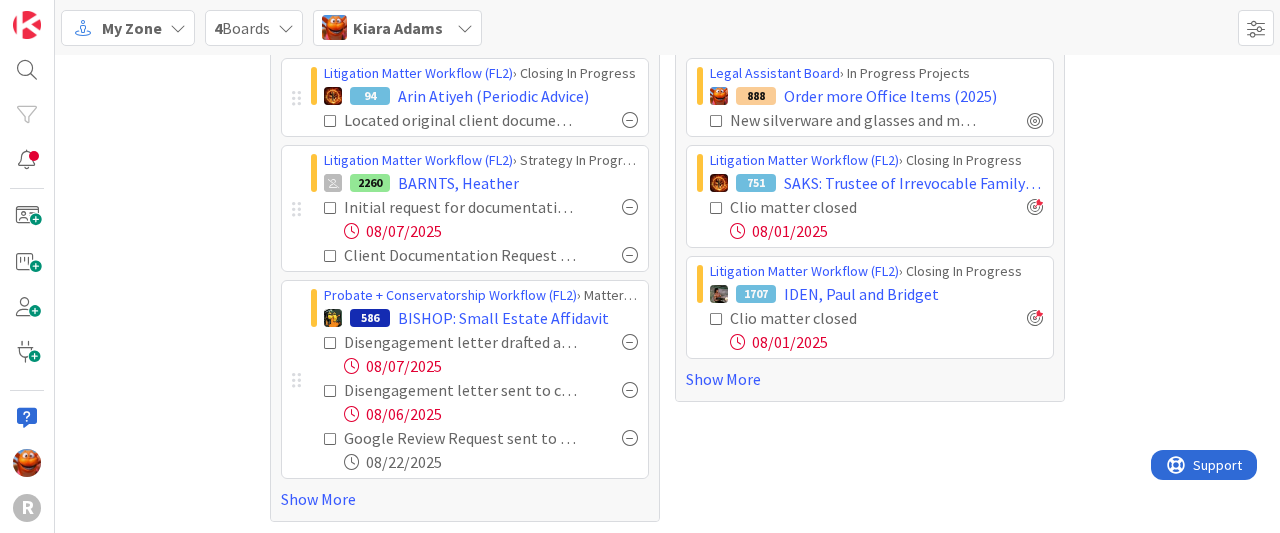 click at bounding box center [331, 208] 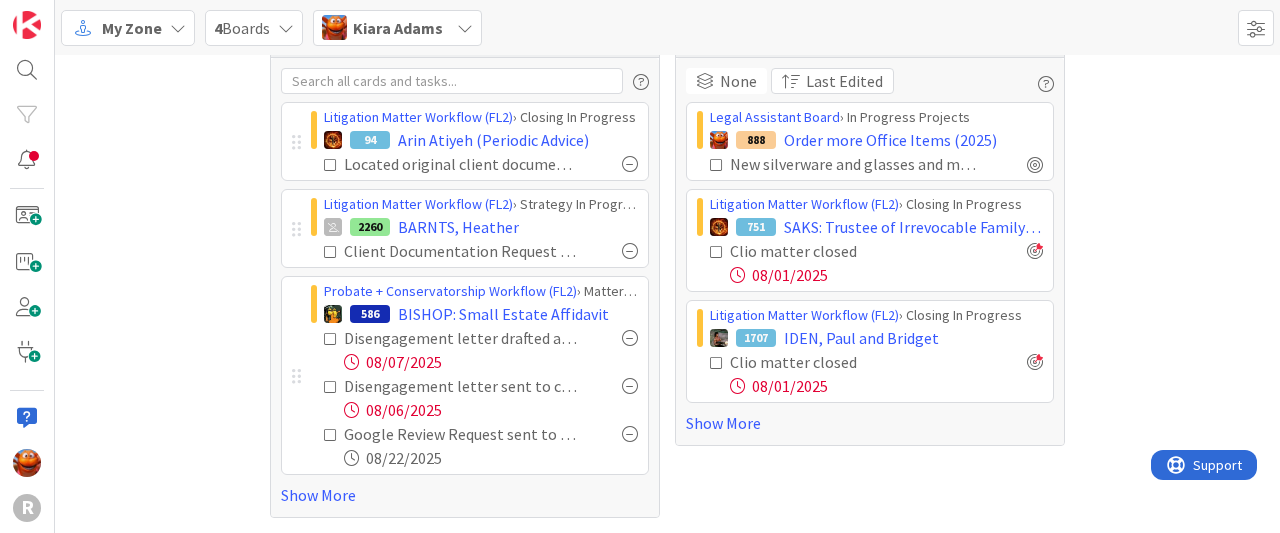 scroll, scrollTop: 46, scrollLeft: 0, axis: vertical 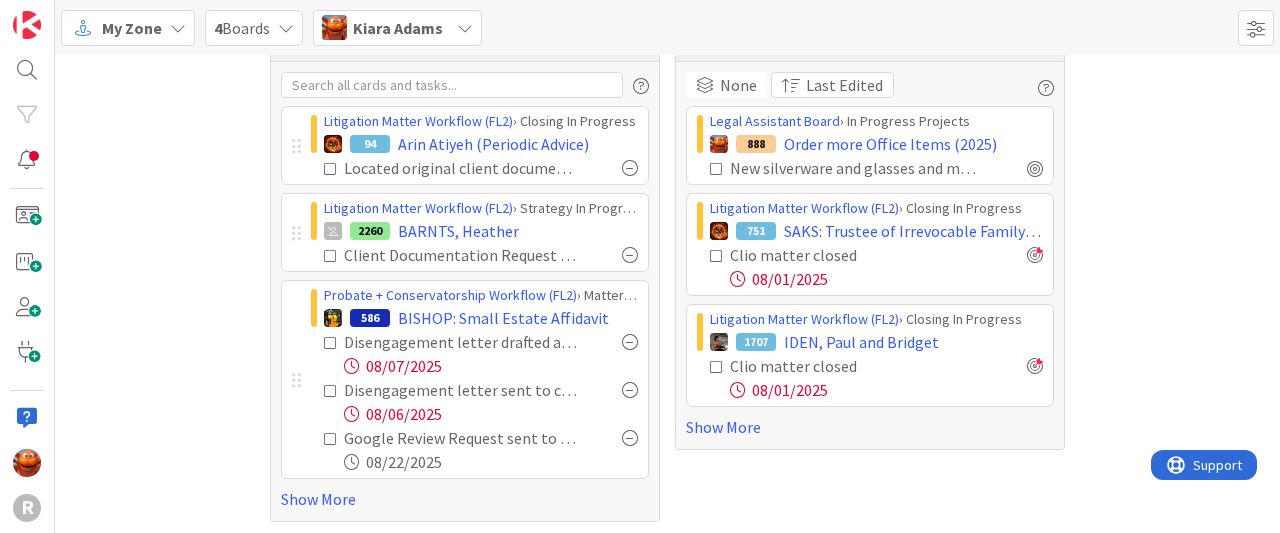 click at bounding box center [331, 343] 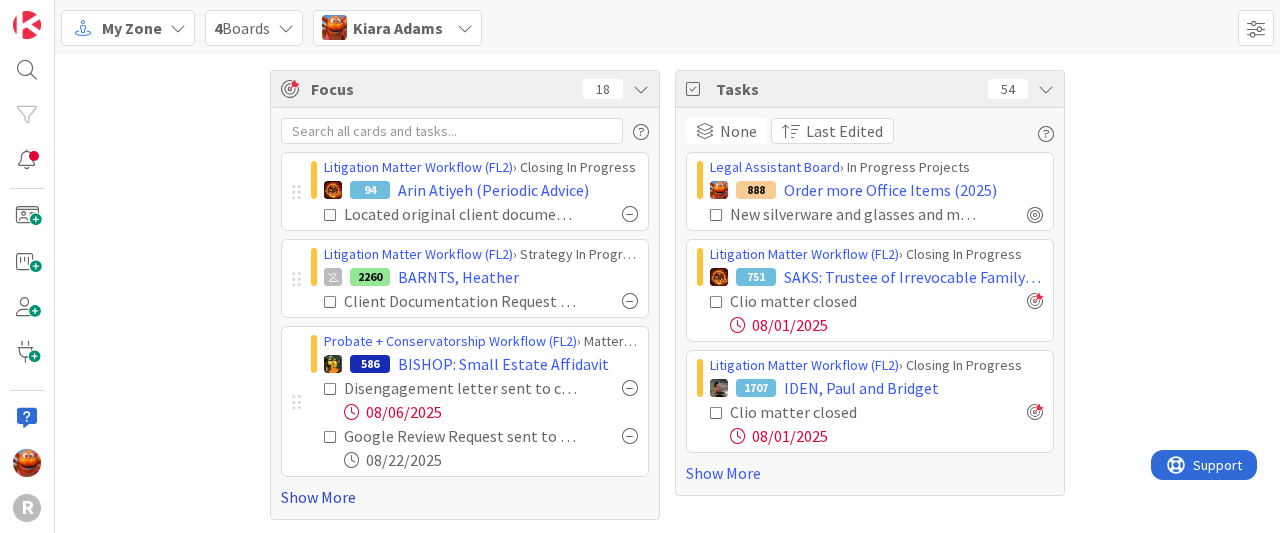 click on "Show More" at bounding box center (465, 497) 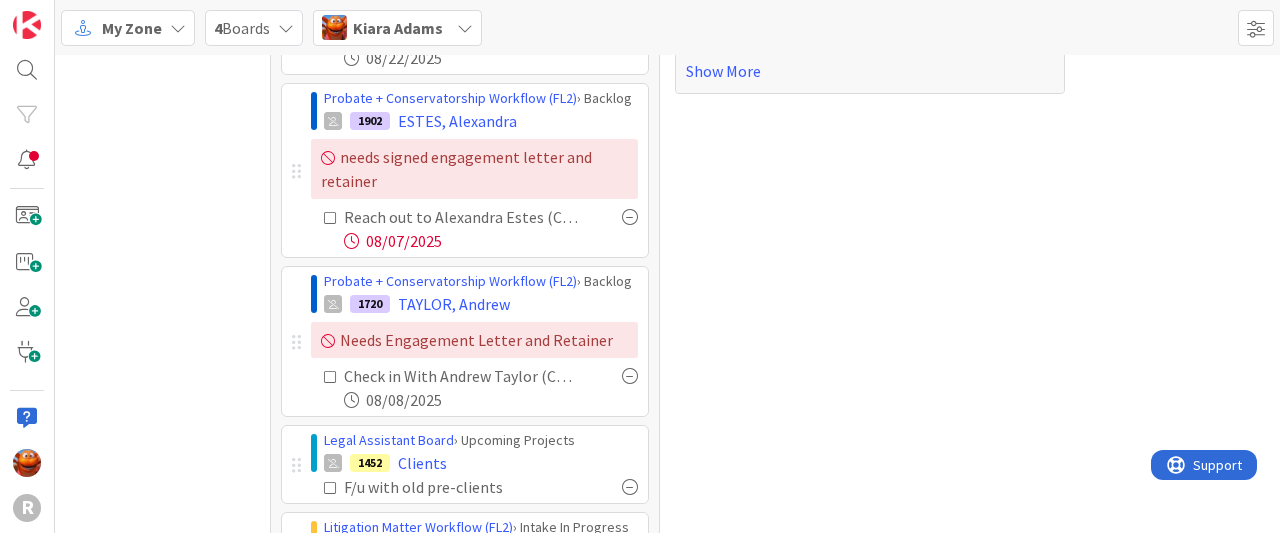 scroll, scrollTop: 402, scrollLeft: 0, axis: vertical 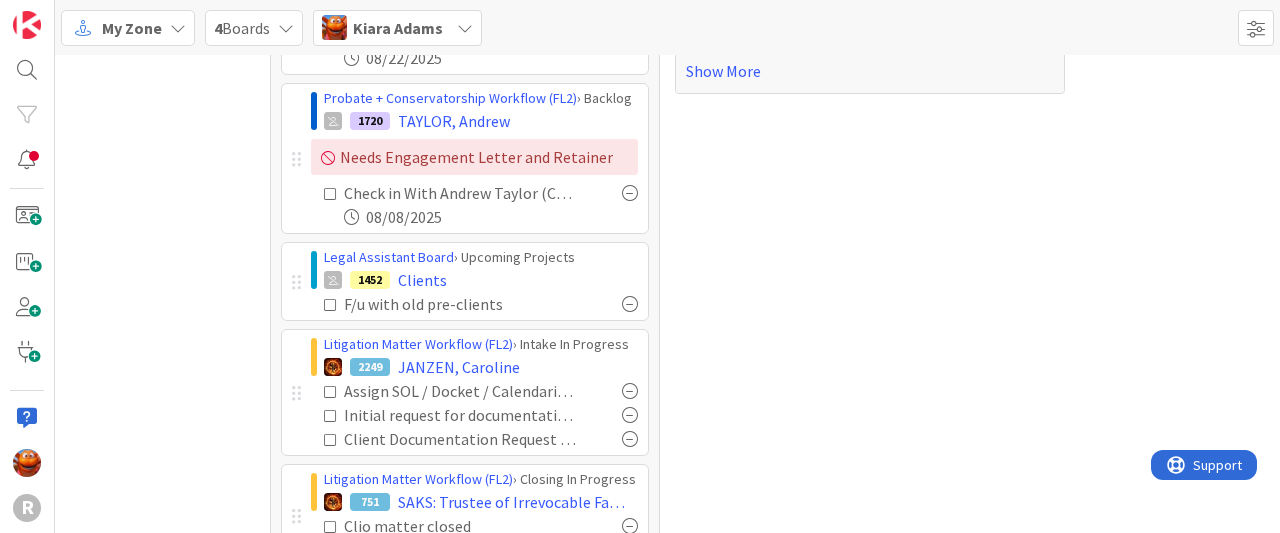 click at bounding box center (331, 194) 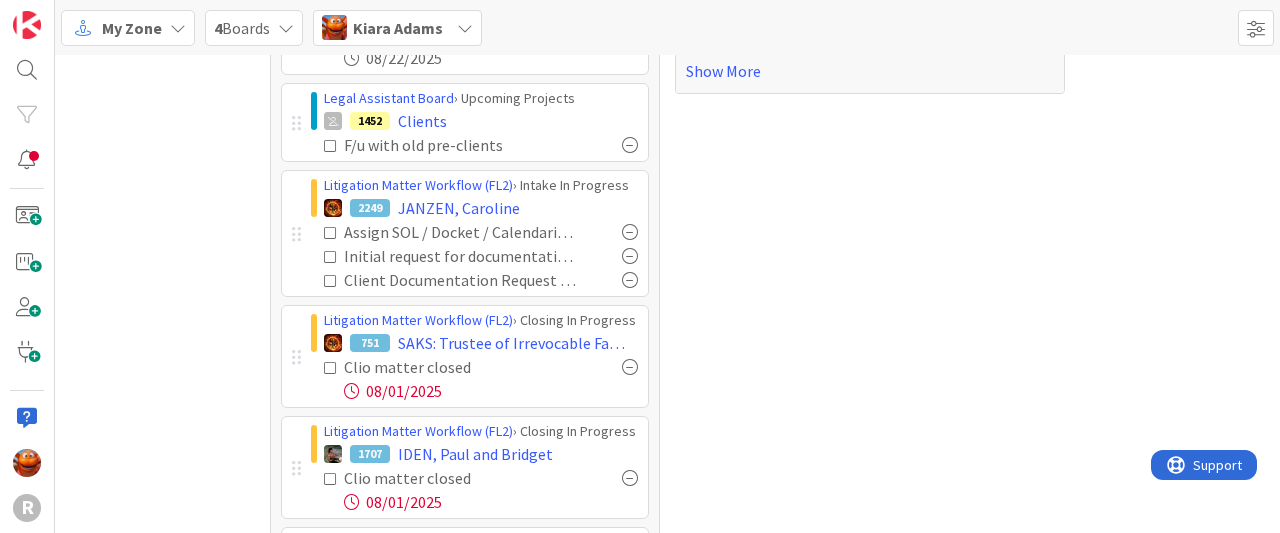 click at bounding box center [331, 233] 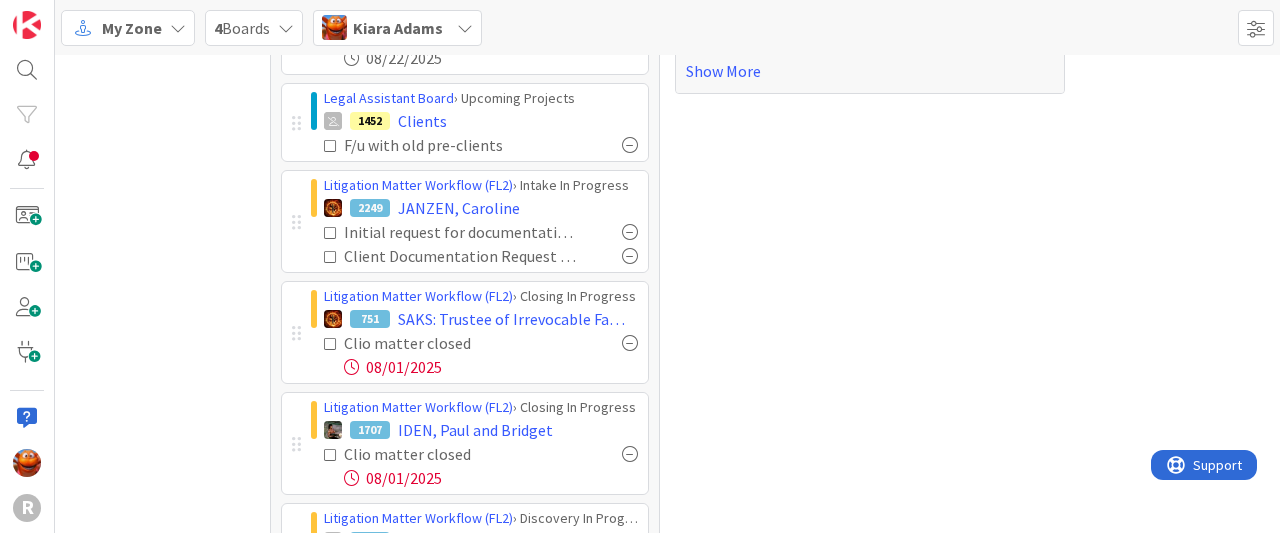 click at bounding box center [331, 233] 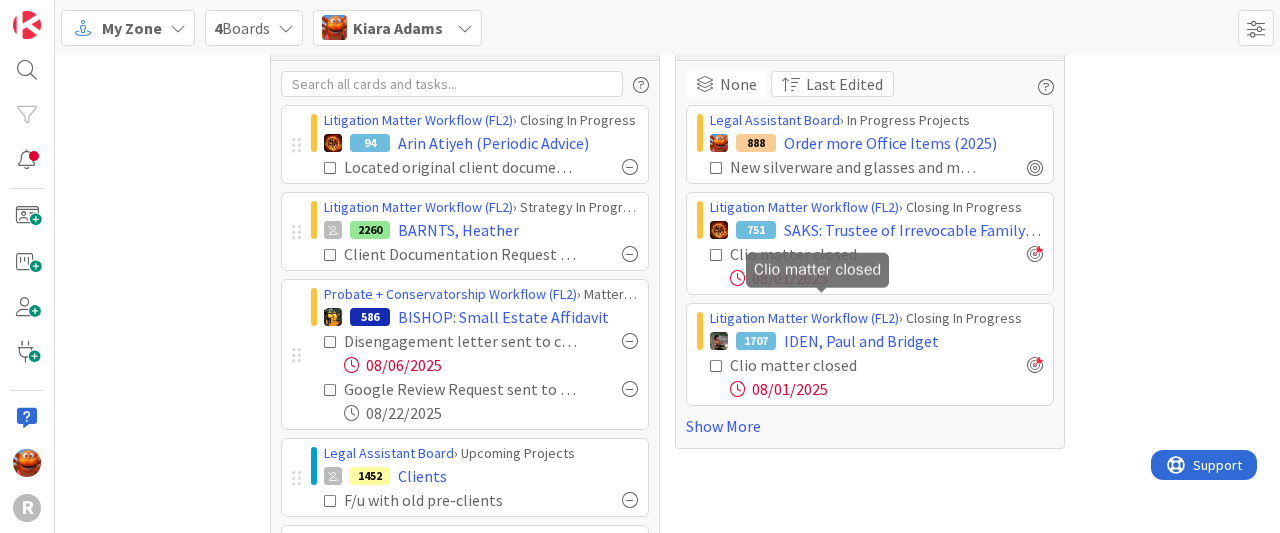 scroll, scrollTop: 0, scrollLeft: 0, axis: both 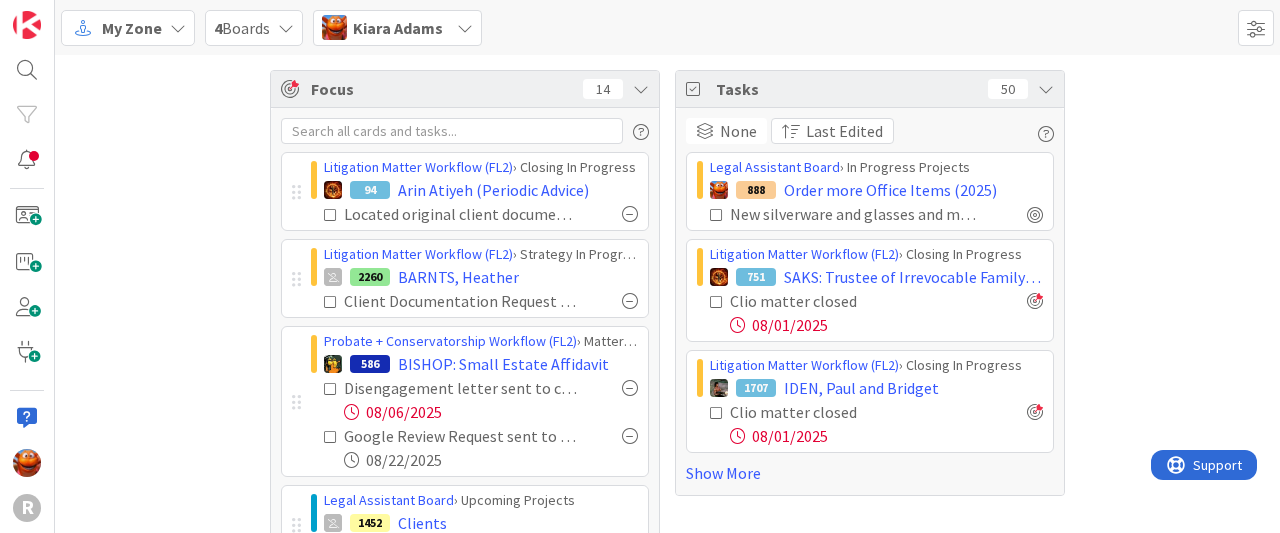 click on "Kiara Adams" at bounding box center (397, 28) 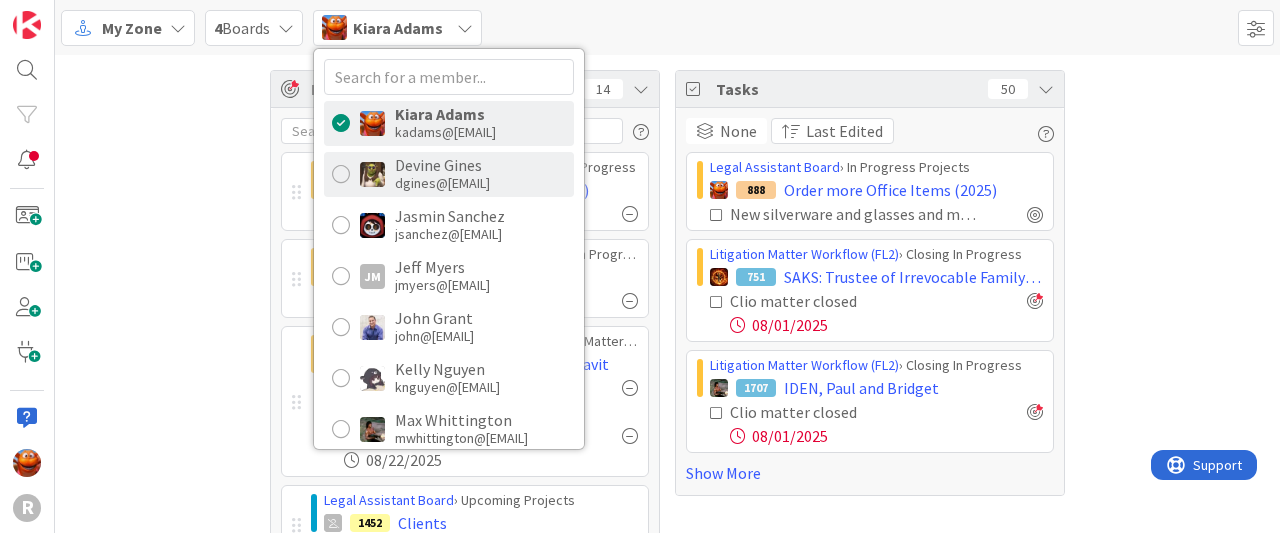 click on "dgines@[EMAIL]" at bounding box center [442, 183] 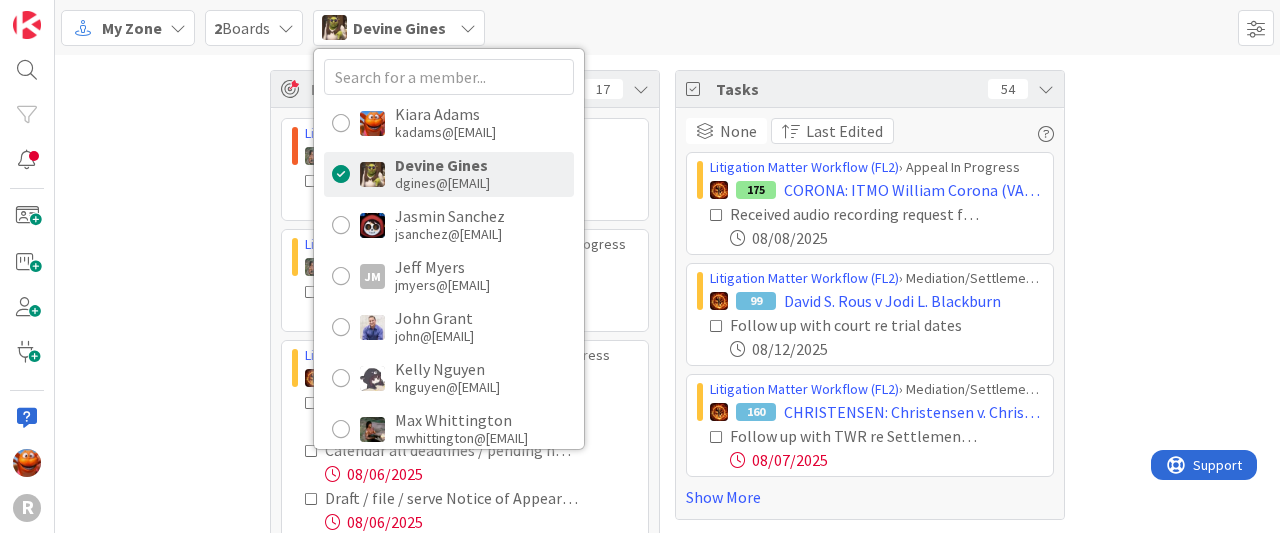 click on "Focus 17 Litigation Matter Workflow (FL2)  › Trial Queue 802 HUGHES, Edwin Curate and add new exhibit to list and binders 08/04/2025 Litigation Matter Workflow (FL2)  › Strategy In Progress 1946 GANNON, Bennett Schedule call for Nic, Tyler, and Max and client after Tuesday August 5th. 08/06/2025 Litigation Matter Workflow (FL2)  › Intake In Progress 2225 FREEMAN, Cindy Check court docket for any active cases: Pull all existing documents and put in case pleading folderCheck court calendar for hearings, etc. 08/06/2025 Calendar all deadlines / pending hearings / etc. Update "Next Deadline" field on this card 08/06/2025 Draft / file / serve Notice of Appearance 08/06/2025 Draft / file / serve Motion to Continue and Prop. Order 08/06/2025 Show More Tasks 54 None Last Edited Litigation Matter Workflow (FL2)  › Appeal In Progress 175 CORONA:  ITMO William Corona (VAPO/Guardianship) Received audio recording request for 1/21/25 judicial conference (requested 8/1) 08/08/2025 Litigation Matter Workflow (FL2) 99" at bounding box center (667, 350) 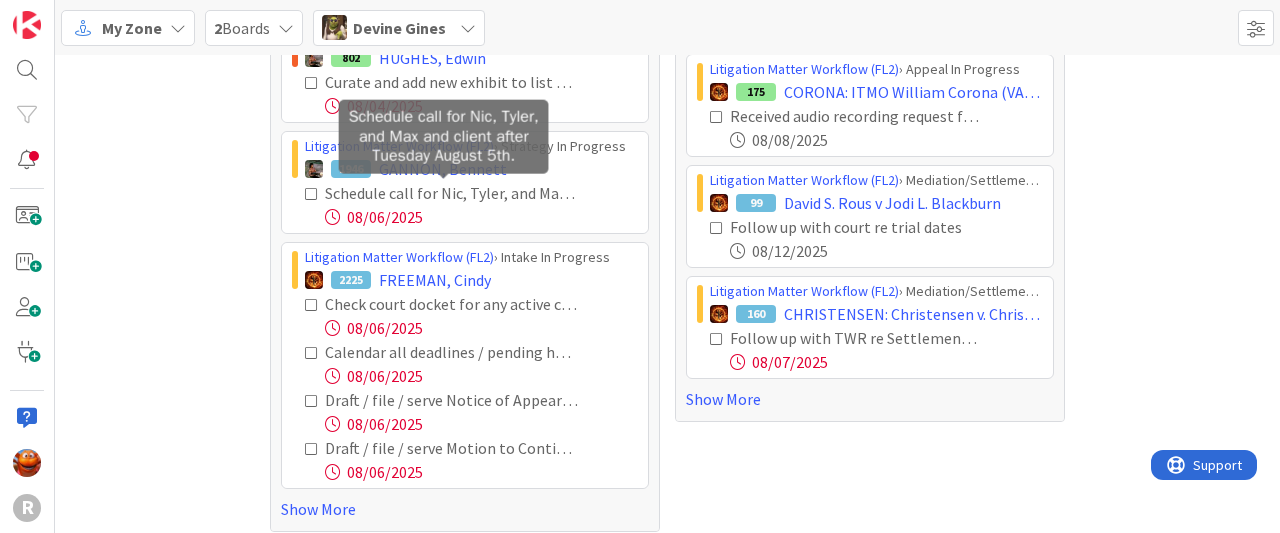 scroll, scrollTop: 98, scrollLeft: 0, axis: vertical 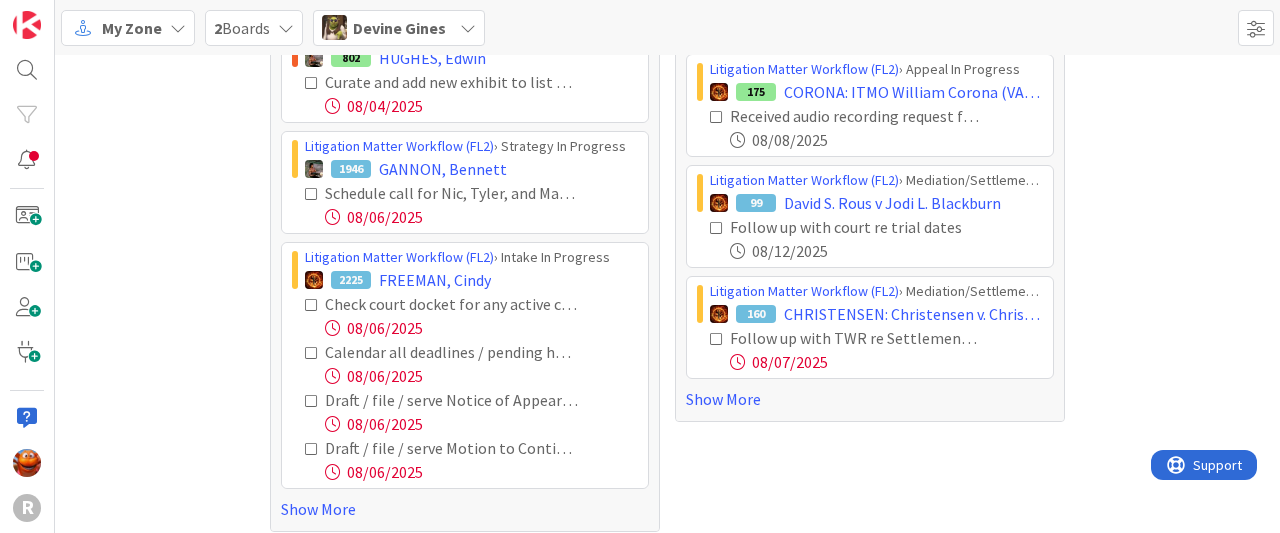 click at bounding box center [312, 194] 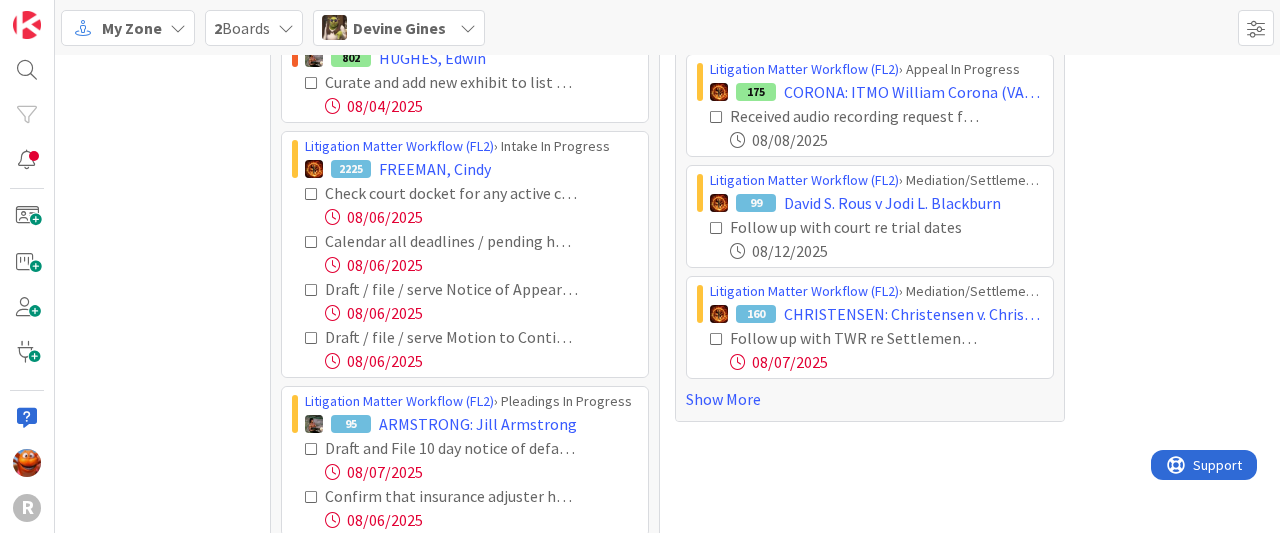 click at bounding box center [312, 290] 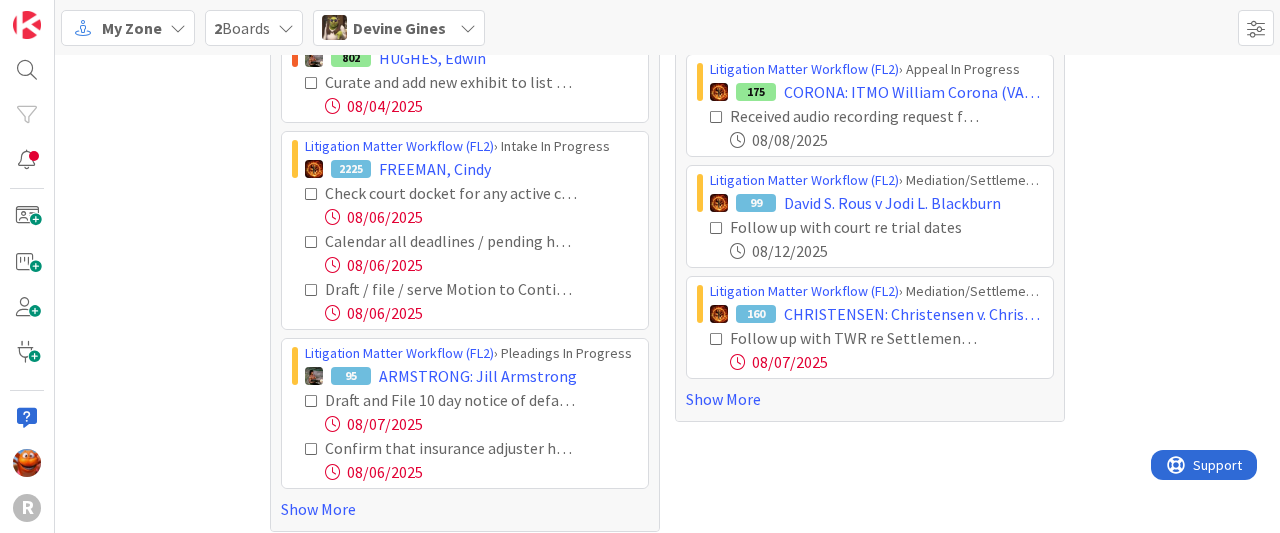 click at bounding box center [312, 290] 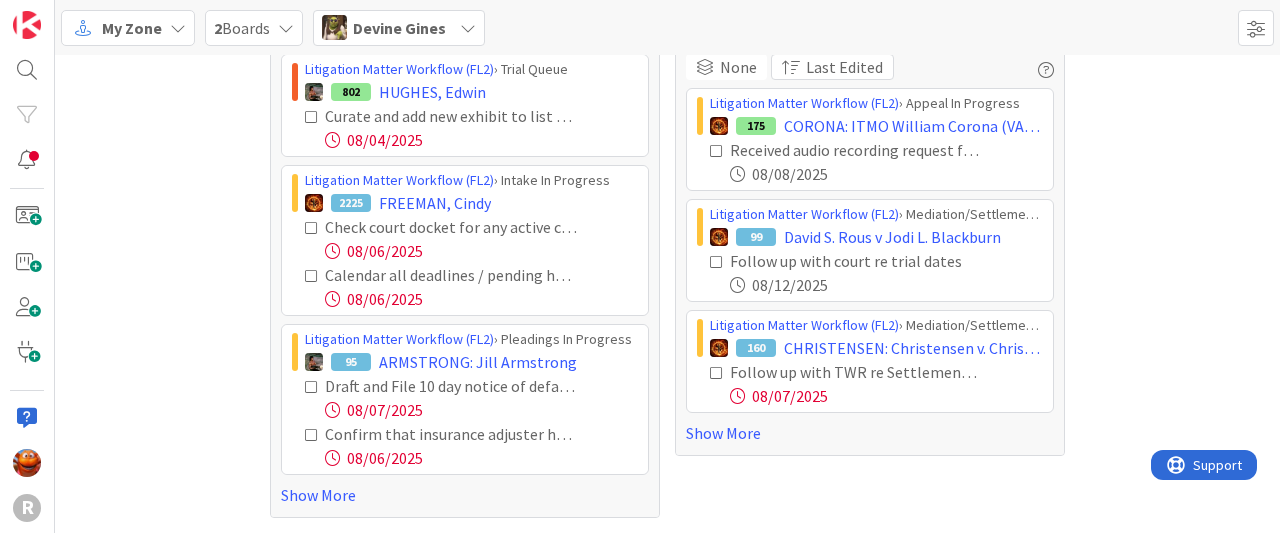 scroll, scrollTop: 60, scrollLeft: 0, axis: vertical 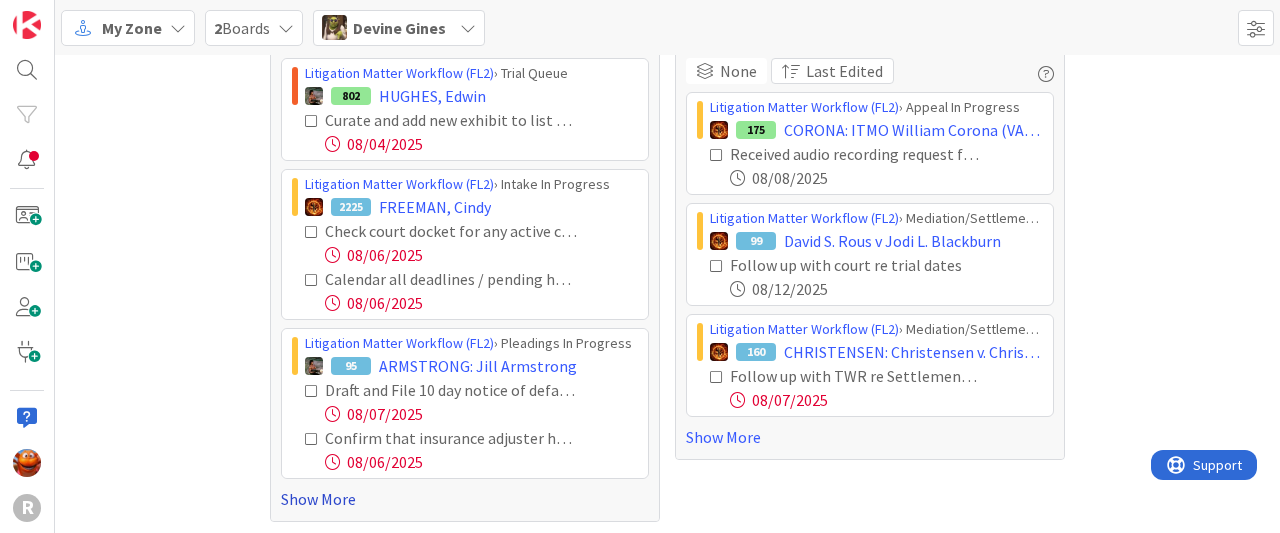 click on "Show More" at bounding box center (465, 499) 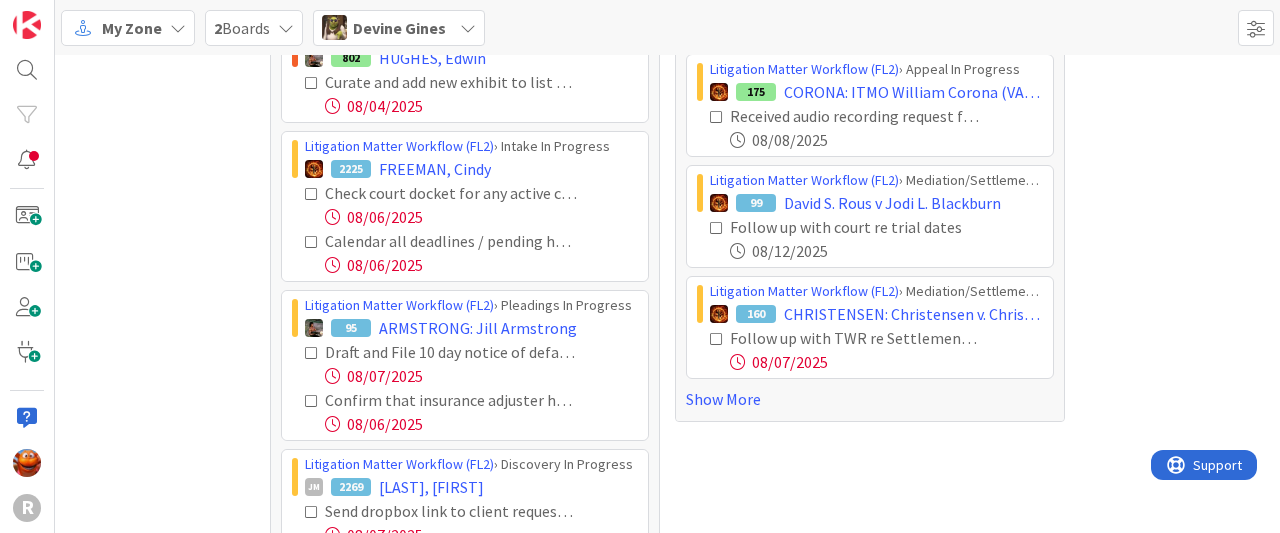 click at bounding box center [312, 353] 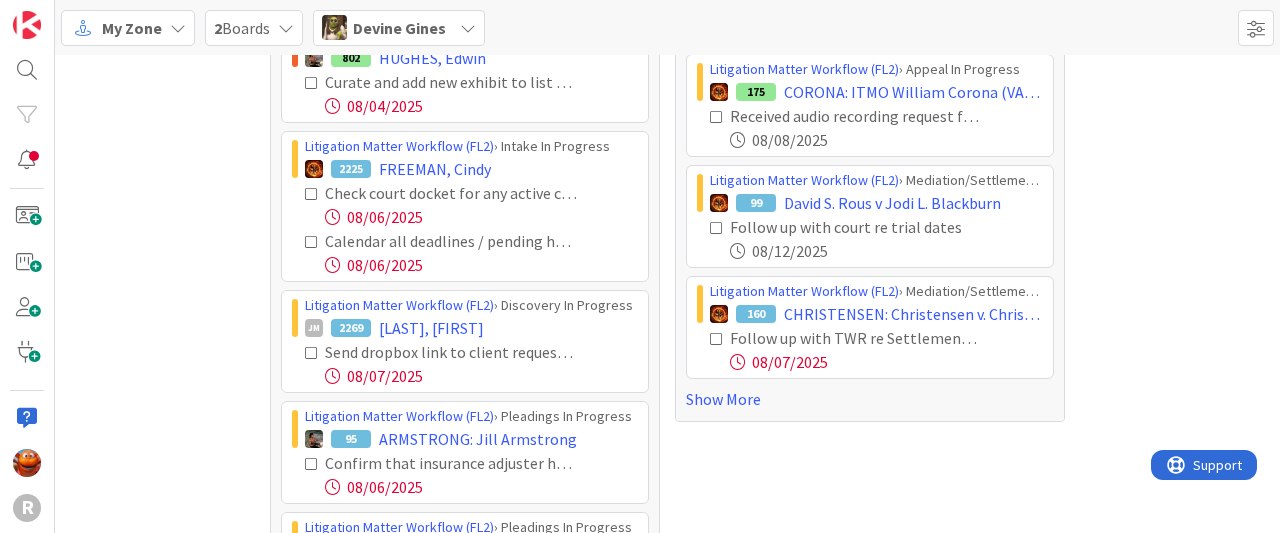 click at bounding box center (312, 353) 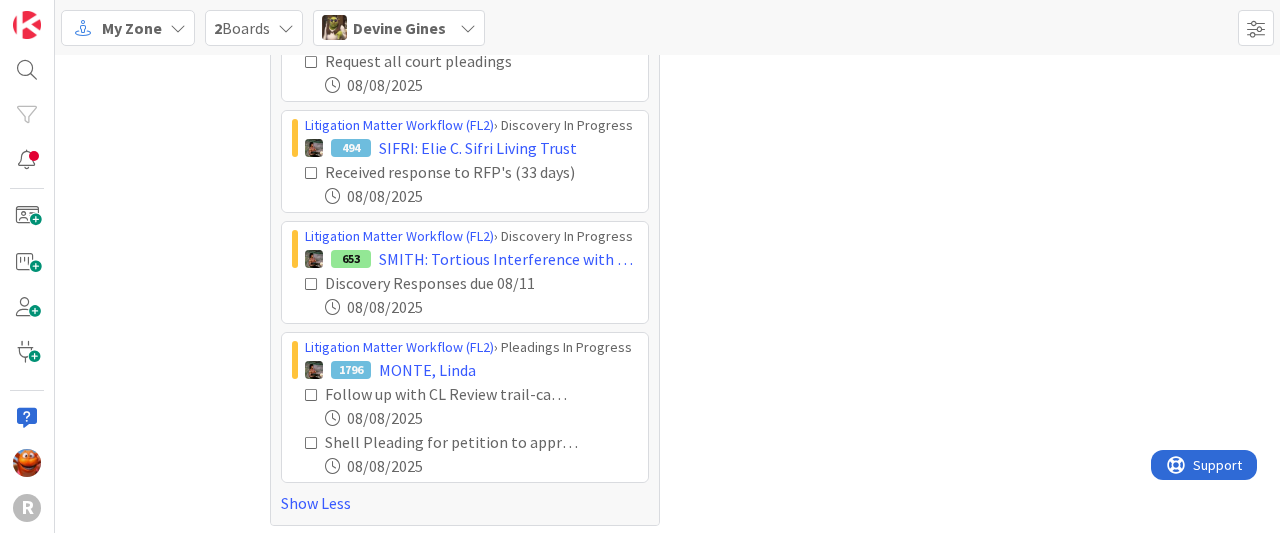 scroll, scrollTop: 770, scrollLeft: 0, axis: vertical 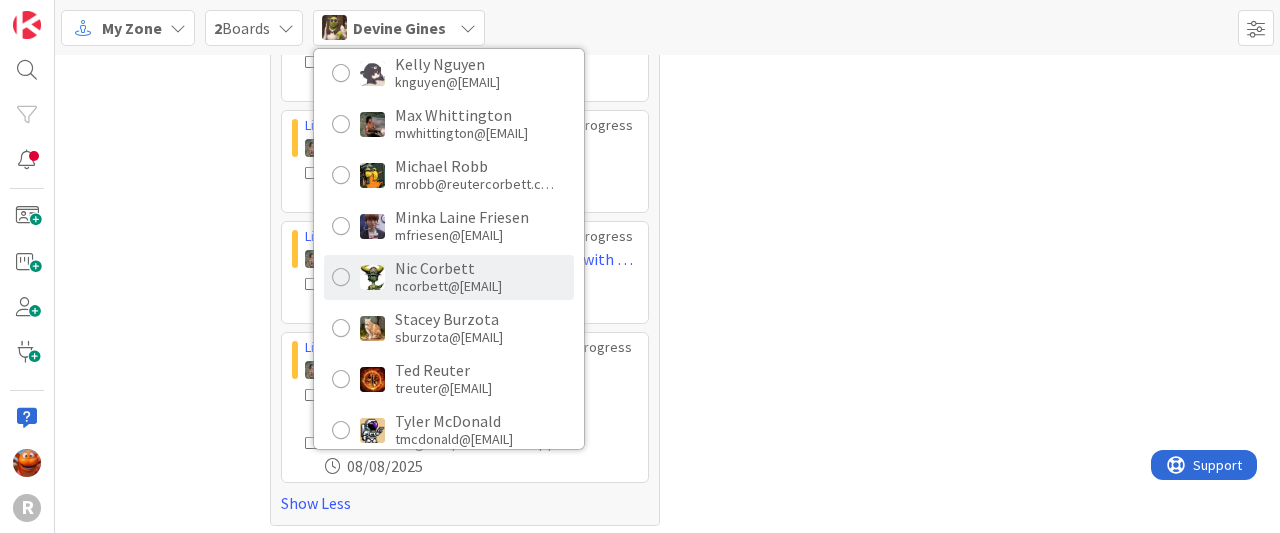 click on "Nic Corbett" at bounding box center (448, 268) 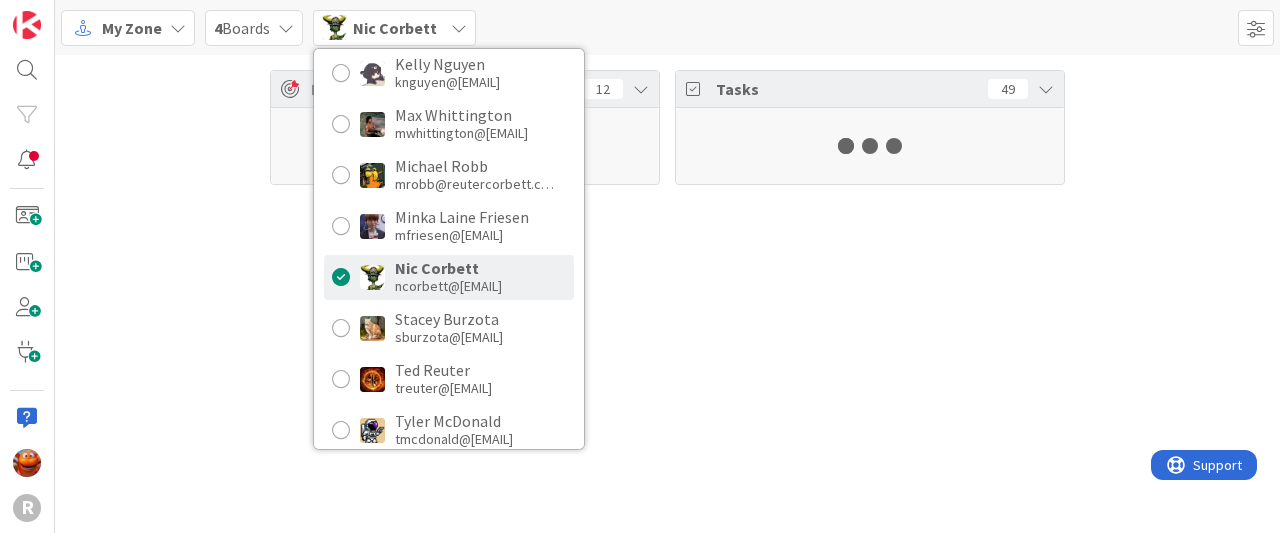 scroll, scrollTop: 306, scrollLeft: 0, axis: vertical 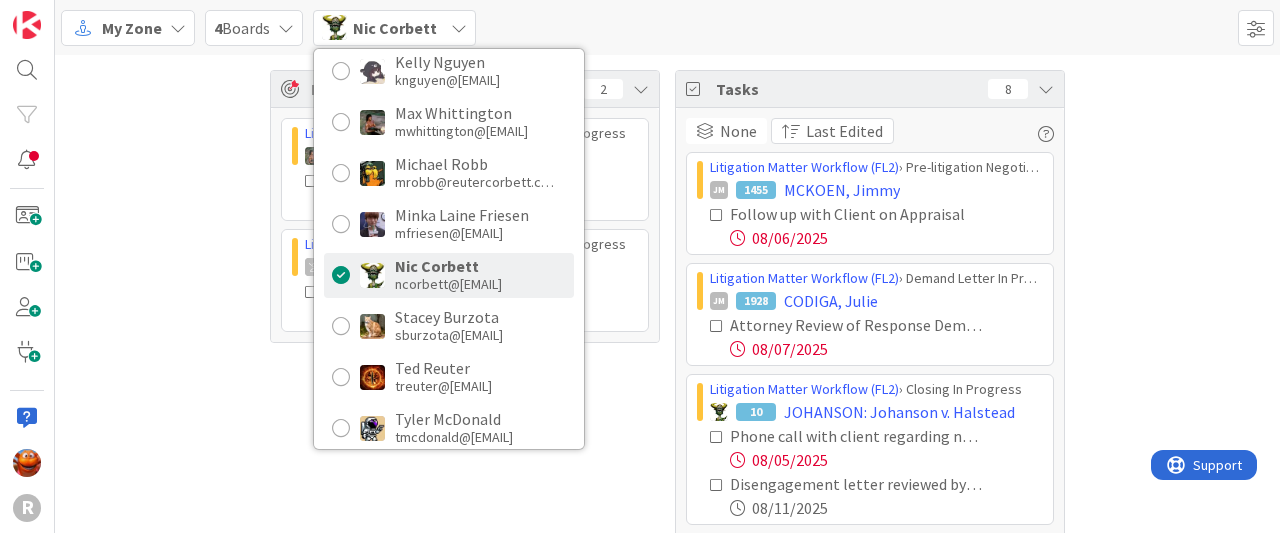 click on "Focus 2 Litigation Matter Workflow (FL2)  › Strategy In Progress 1946 GANNON, Bennett Conference call with client re next steps, including Max and Tyler. 08/12/2025 Litigation Matter Workflow (FL2)  › Strategy In Progress 2260 BARNTS, Heather Follow up intake call with client 08/05/2025 Tasks 8 None Last Edited Litigation Matter Workflow (FL2)  › Pre-litigation Negotiation JM 1455 MCKOEN, Jimmy Follow up with Client on Appraisal 08/06/2025 Litigation Matter Workflow (FL2)  › Demand Letter In Progress JM 1928 CODIGA, Julie Attorney Review of Response Demand Letter Complete 08/07/2025 Litigation Matter Workflow (FL2)  › Closing In Progress 10 JOHANSON:  Johanson v. Halstead Phone call with client regarding next steps 08/05/2025 Disengagement letter reviewed by case responsible attorney 08/11/2025 Show More" at bounding box center (667, 319) 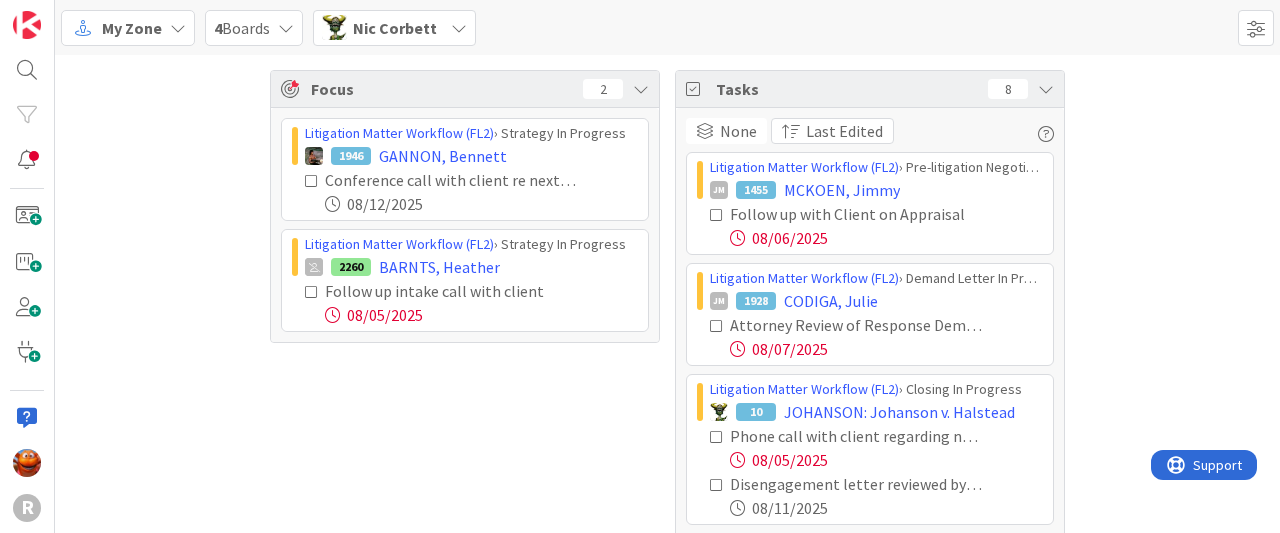 click on "Nic Corbett" at bounding box center (395, 28) 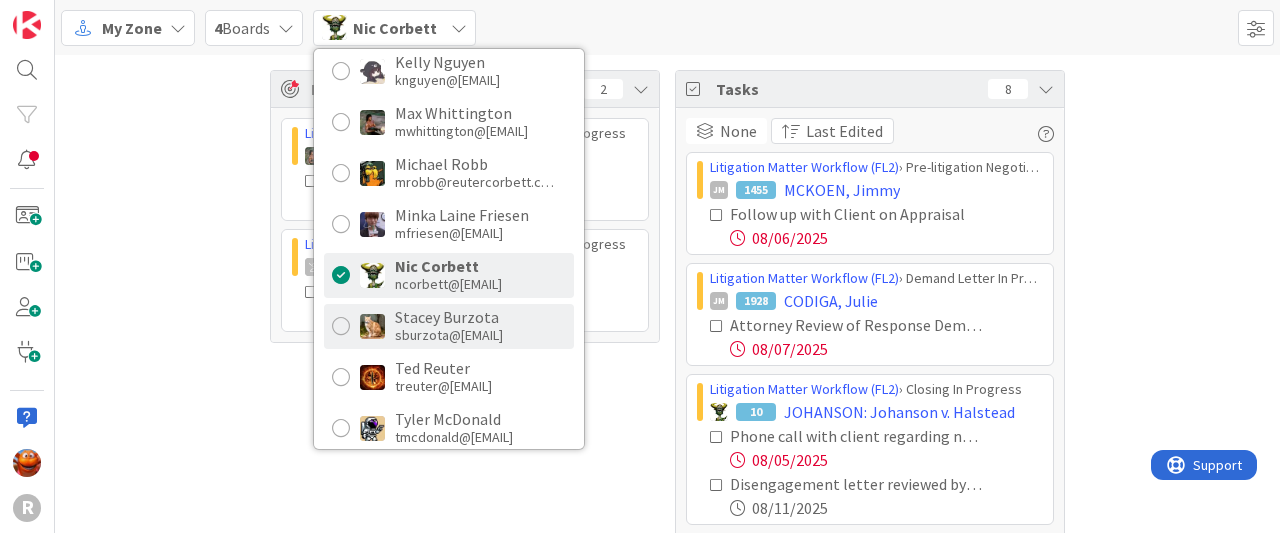 click on "Stacey Burzota sburzota@[EMAIL]" at bounding box center [449, 326] 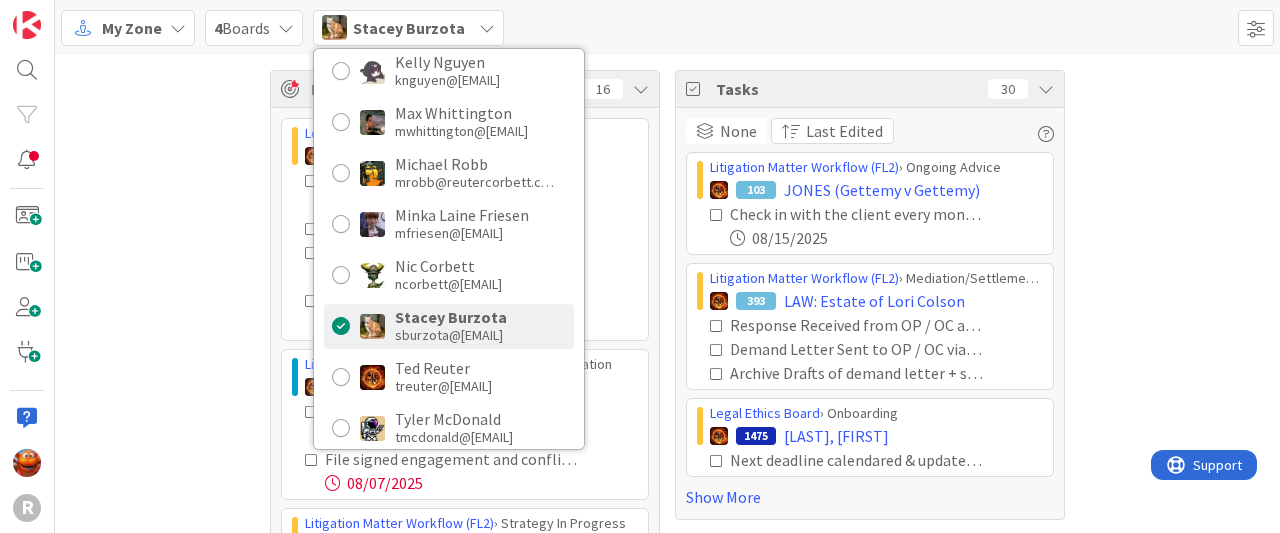click on "Focus 16 Legal Ethics Board  › CAO 1457 SEIDL, Michael (Mick) Called OSBAR and paid for records request 08/07/2025 Periodically check on records request Added additional information received from client for response to Bar 08/07/2025 Finalize and send response to OSBAR 08/08/2025 Litigation Matter Workflow (FL2)  › New Card Creation 2238 BREAZEALE, Jerry Watch for returned & signed engagement and conflict letters 08/15/2025 File signed engagement and conflict letters 08/07/2025 Litigation Matter Workflow (FL2)  › Strategy In Progress 1605 SOWINSKI, Peter Call to reschedule phone meeting with Max and Michael as MRR is out sick.  LMOAM. 08/07/2025 Show More Tasks 30 None Last Edited Litigation Matter Workflow (FL2)  › Ongoing Advice 103 JONES (Gettemy v Gettemy) Check in with the client every month around the 15th Copy this task to next month if needed 08/15/2025 Litigation Matter Workflow (FL2)  › Mediation/Settlement in Progress 393 LAW: Estate of Lori Colson Legal Ethics Board  › Onboarding  1475" at bounding box center [667, 362] 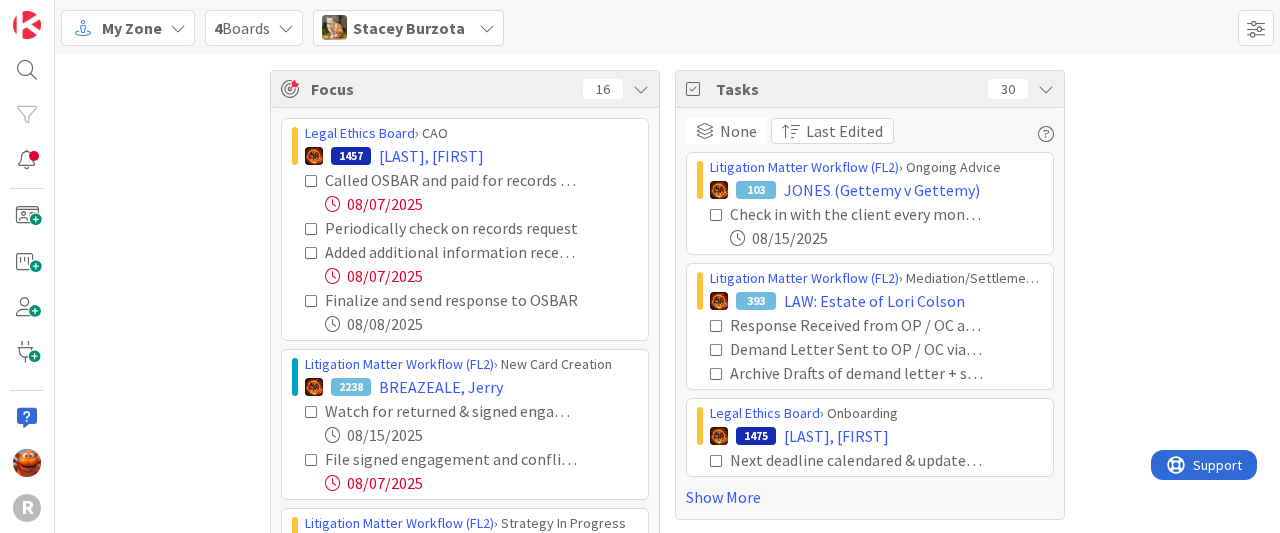 click at bounding box center (312, 181) 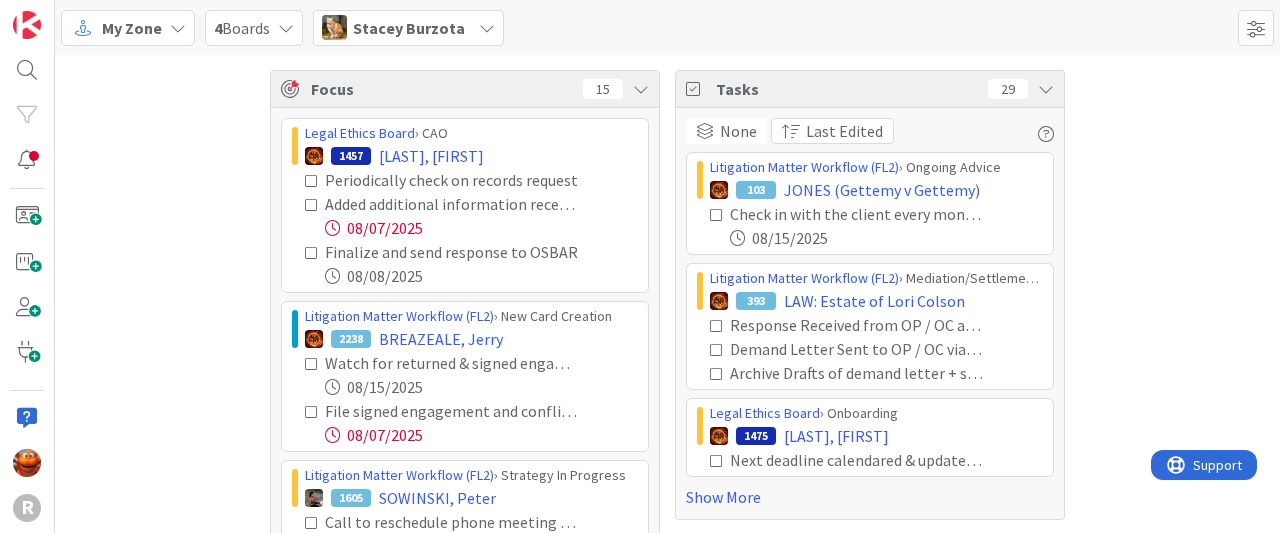 click at bounding box center (312, 181) 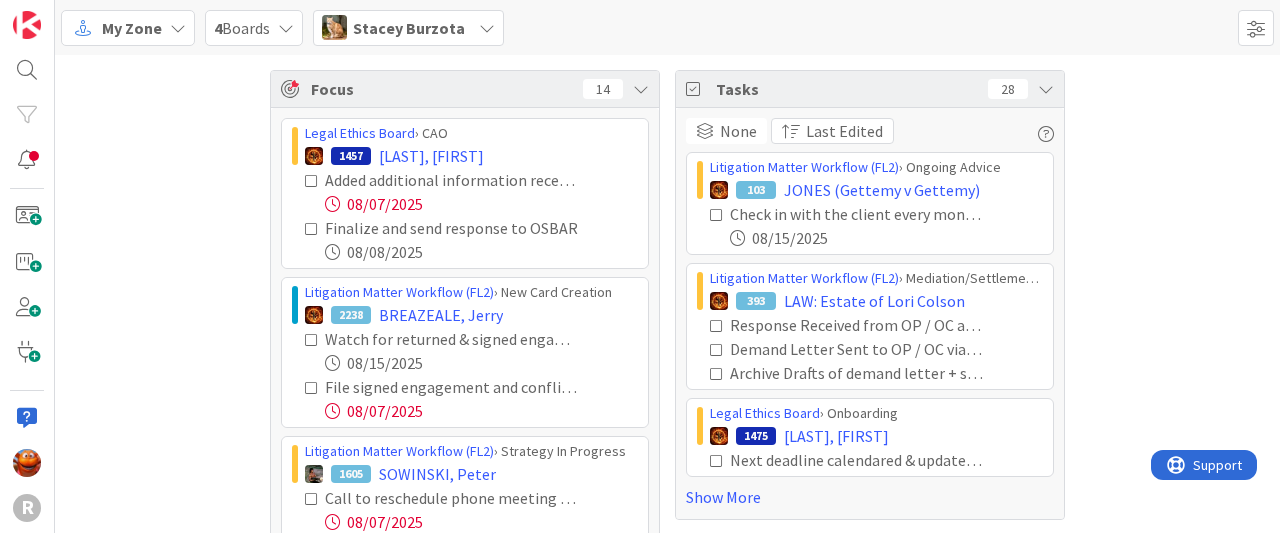 click at bounding box center (312, 181) 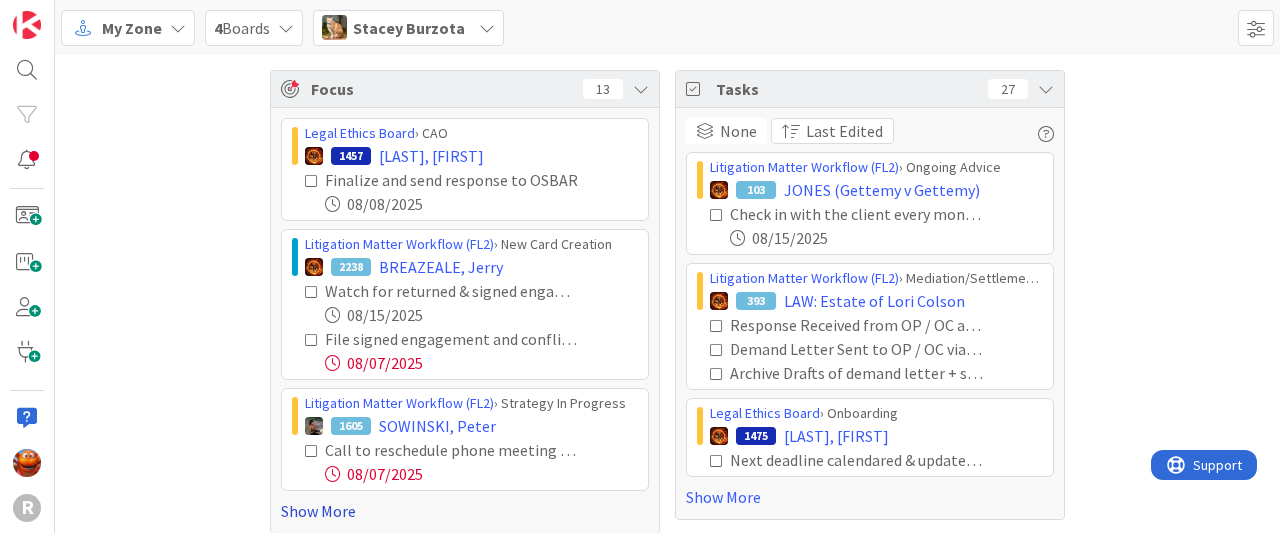 click on "Show More" at bounding box center [465, 511] 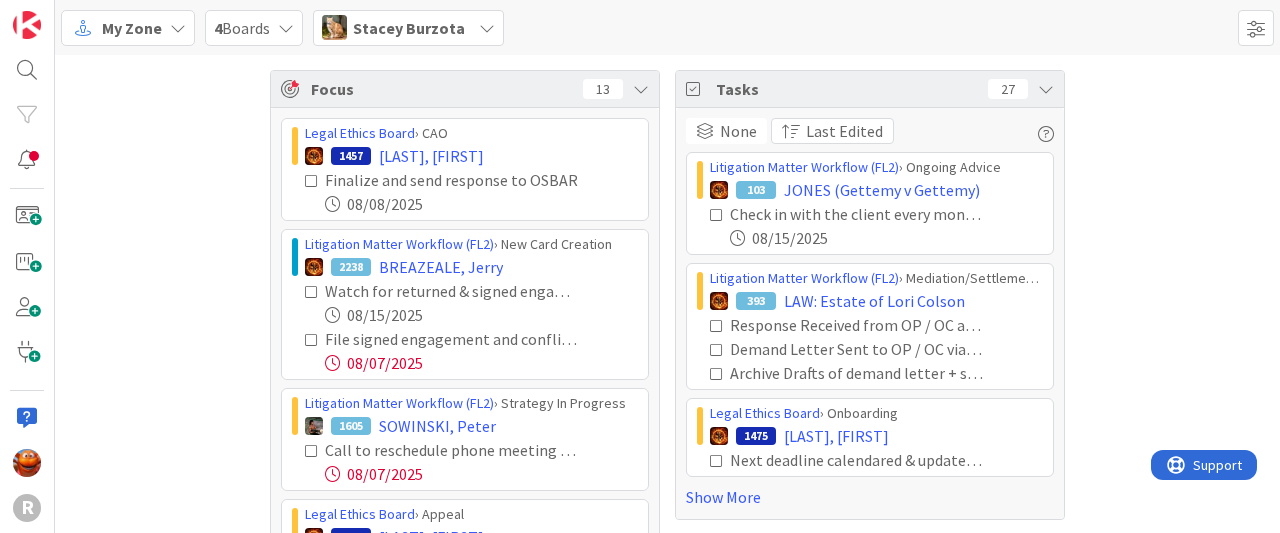 click at bounding box center (312, 292) 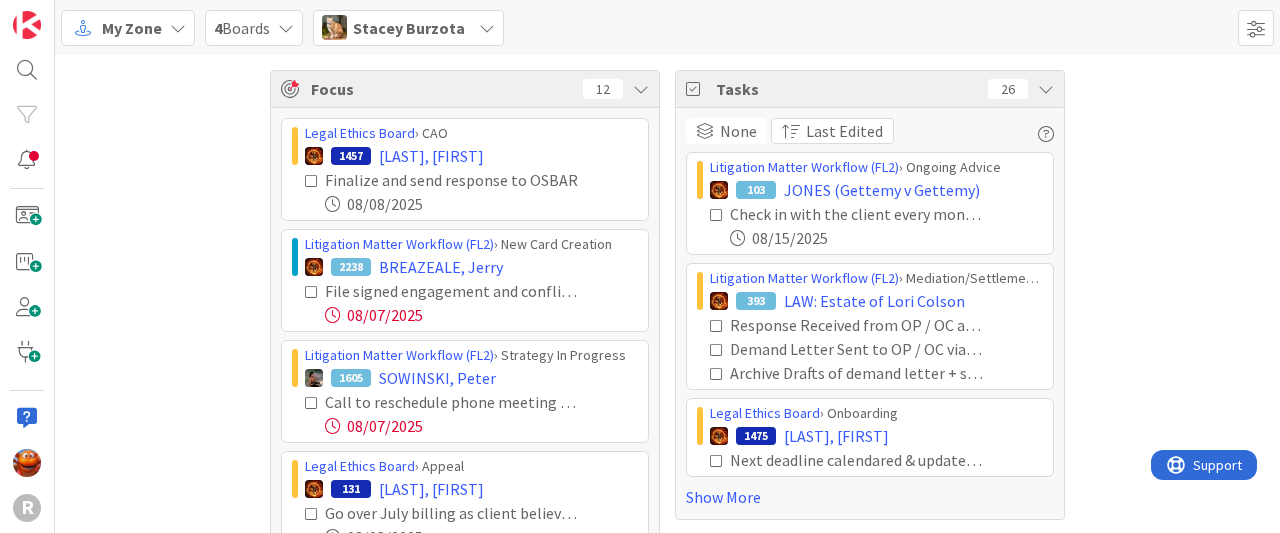 click at bounding box center [312, 292] 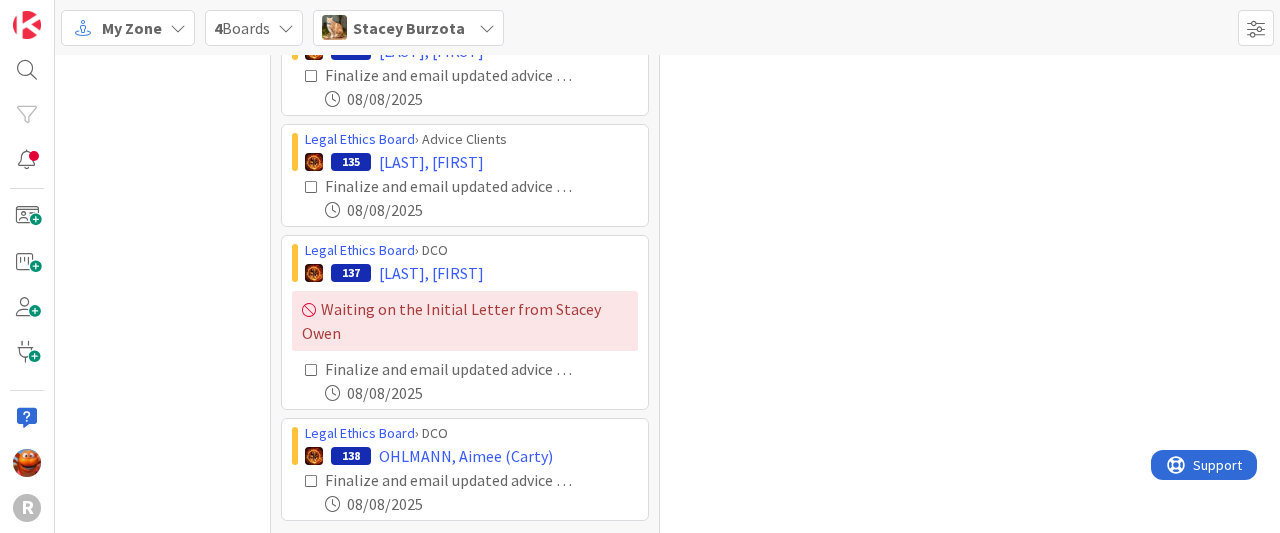 scroll, scrollTop: 871, scrollLeft: 0, axis: vertical 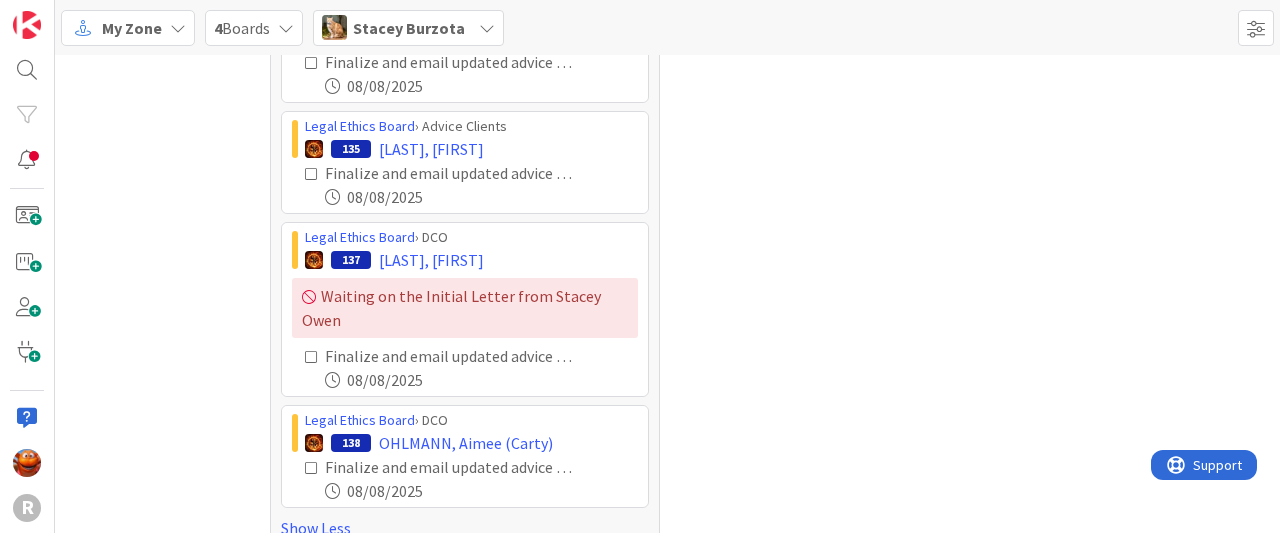 click at bounding box center [334, 27] 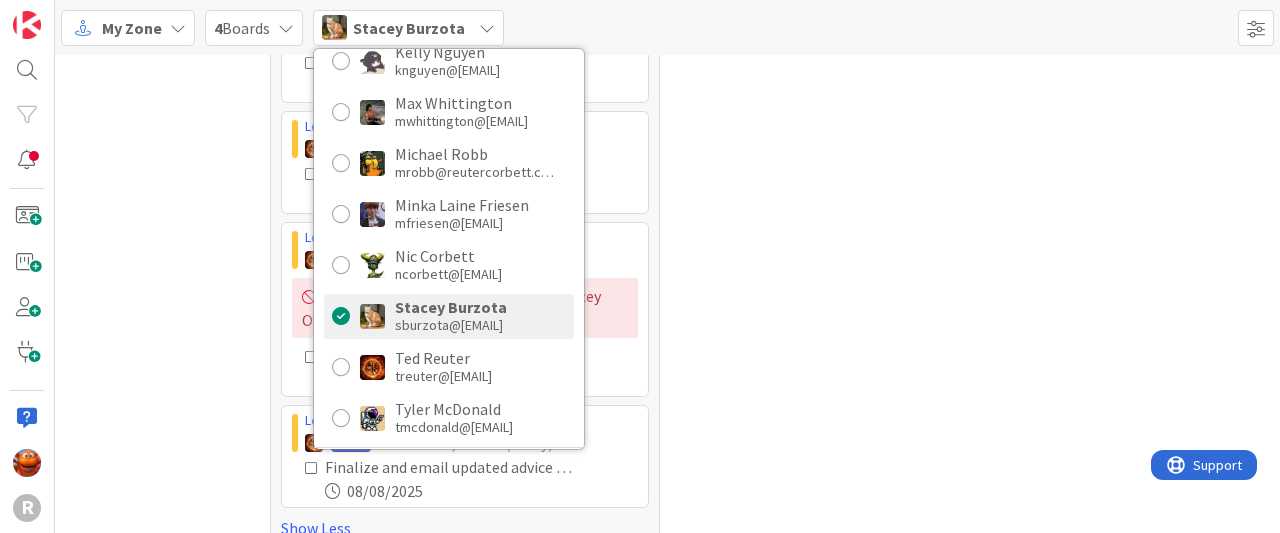 scroll, scrollTop: 318, scrollLeft: 0, axis: vertical 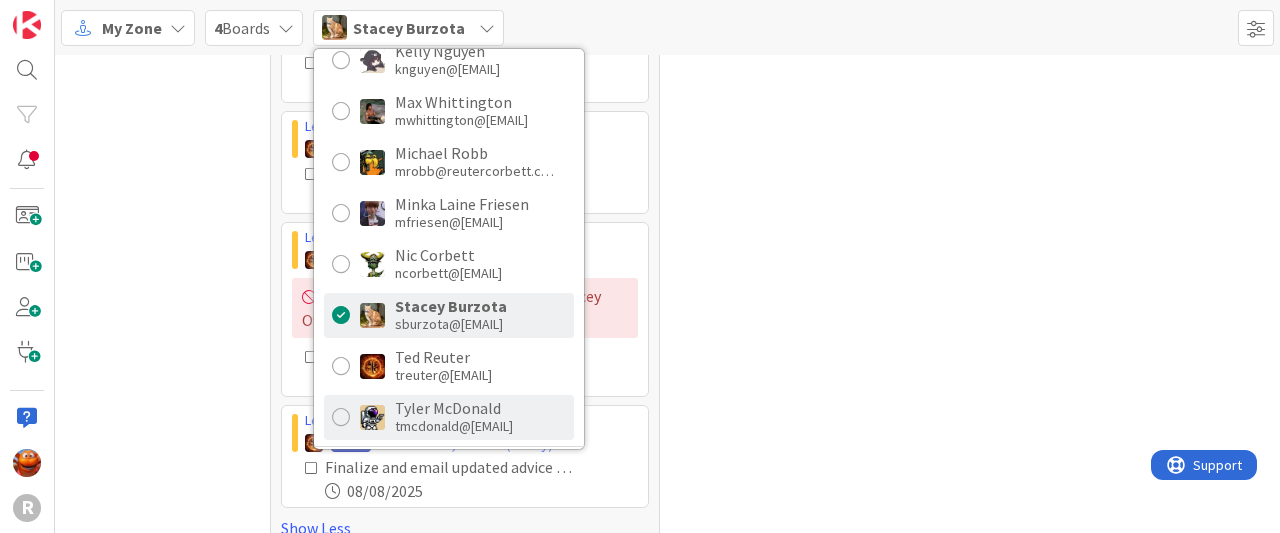 click on "Tyler McDonald" at bounding box center [454, 408] 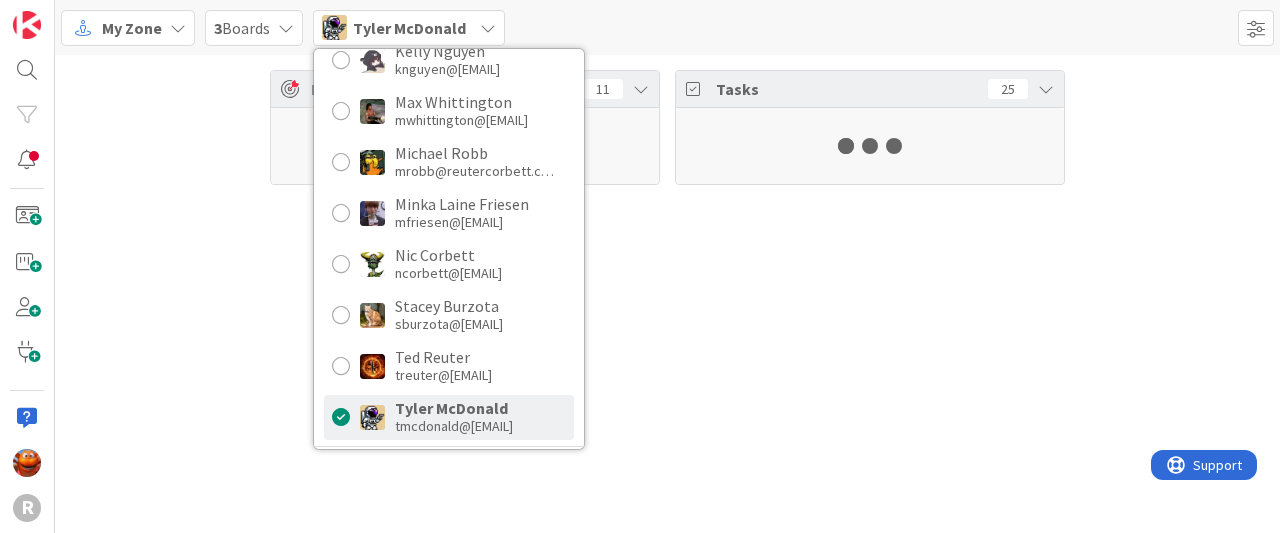 scroll, scrollTop: 0, scrollLeft: 0, axis: both 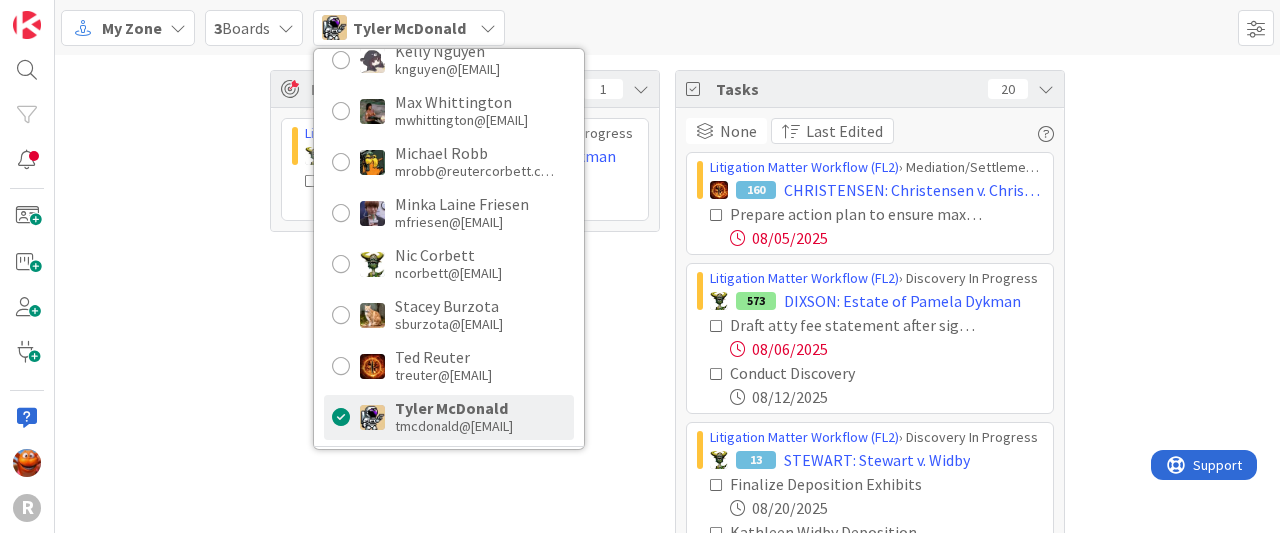 click on "Focus 1 Litigation Matter Workflow (FL2)  › Discovery In Progress 573 DIXSON: Estate of Pamela Dykman Draft atty fee statement after signed order received 08/06/2025 Tasks 20 None Last Edited Litigation Matter Workflow (FL2)  › Mediation/Settlement in Progress 160 CHRISTENSEN:  Christensen v. Christensen Prepare action plan to ensure maximum value is received from sale of equipment. 08/05/2025 Litigation Matter Workflow (FL2)  › Discovery In Progress 573 DIXSON: Estate of Pamela Dykman Draft atty fee statement after signed order received 08/06/2025 Conduct Discovery 08/12/2025 Litigation Matter Workflow (FL2)  › Discovery In Progress 13 STEWART:  Stewart v. Widby  Finalize Deposition Exhibits 08/20/2025 Kathleen Widby Deposition 09/11/2025 Pam Stewart Deposition 09/16/2025 Settlement Conference - 10/8 @ 1:30pm 10/08/2025 Show More" at bounding box center [667, 391] 